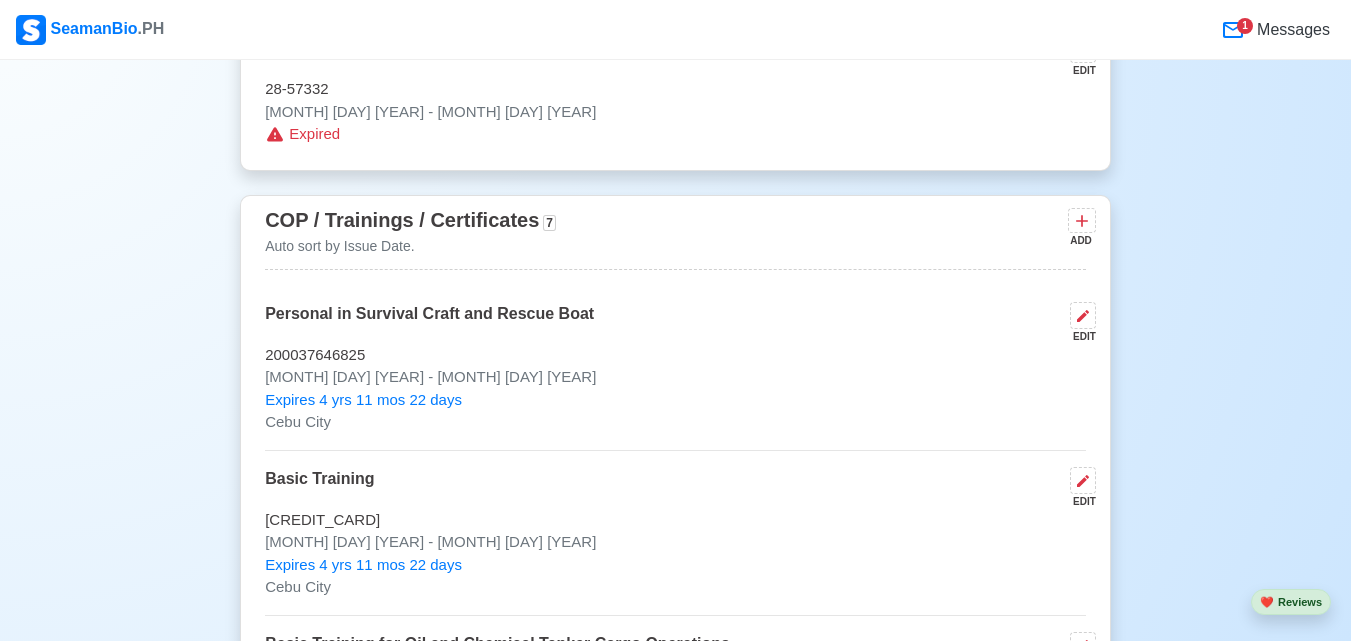 scroll, scrollTop: 2724, scrollLeft: 0, axis: vertical 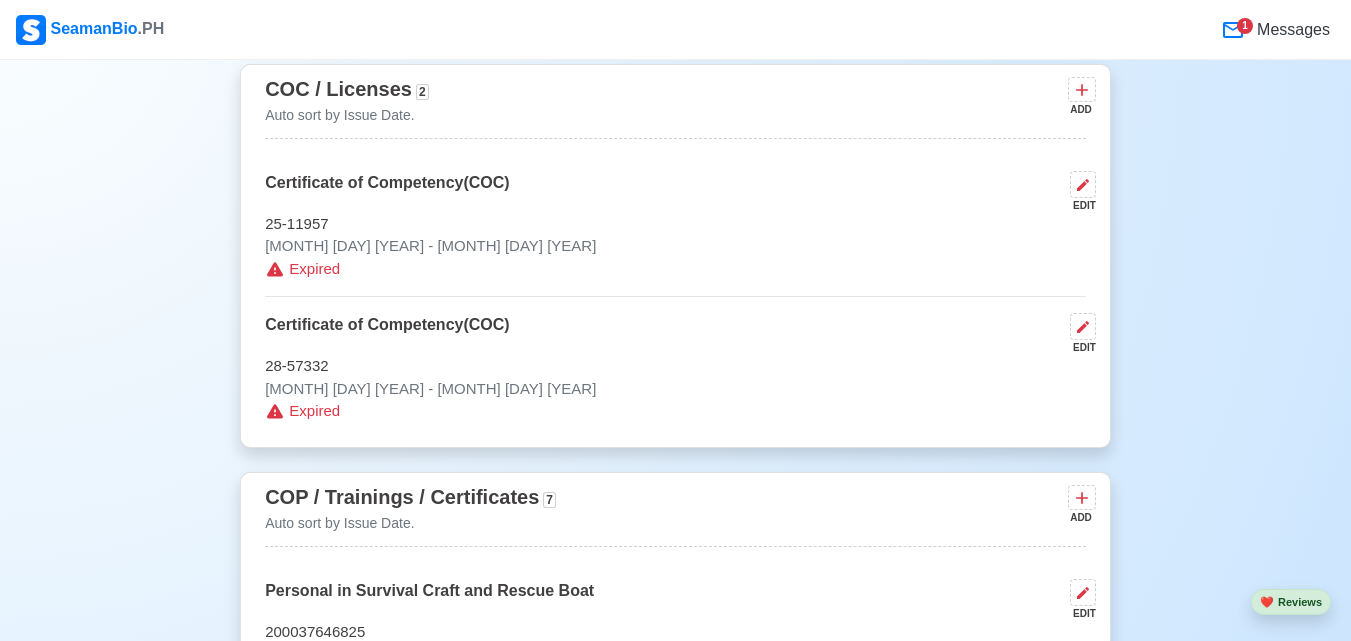 click on "1" at bounding box center (1245, 26) 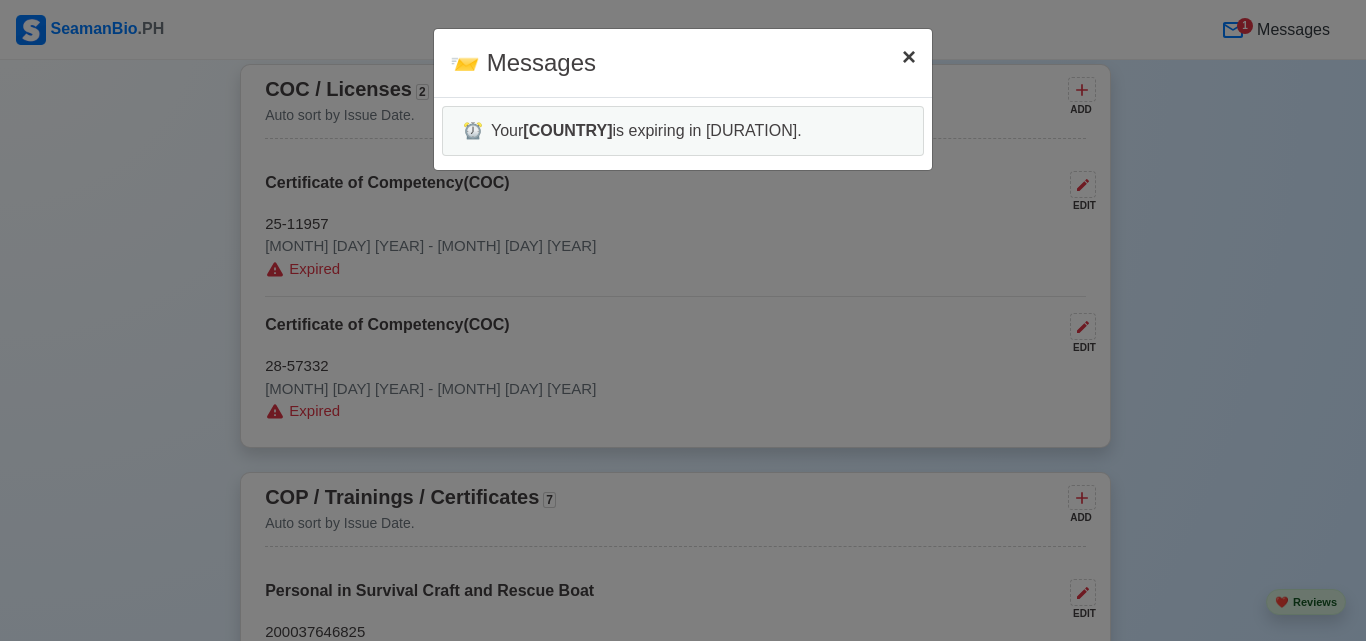 click on "×" at bounding box center (909, 56) 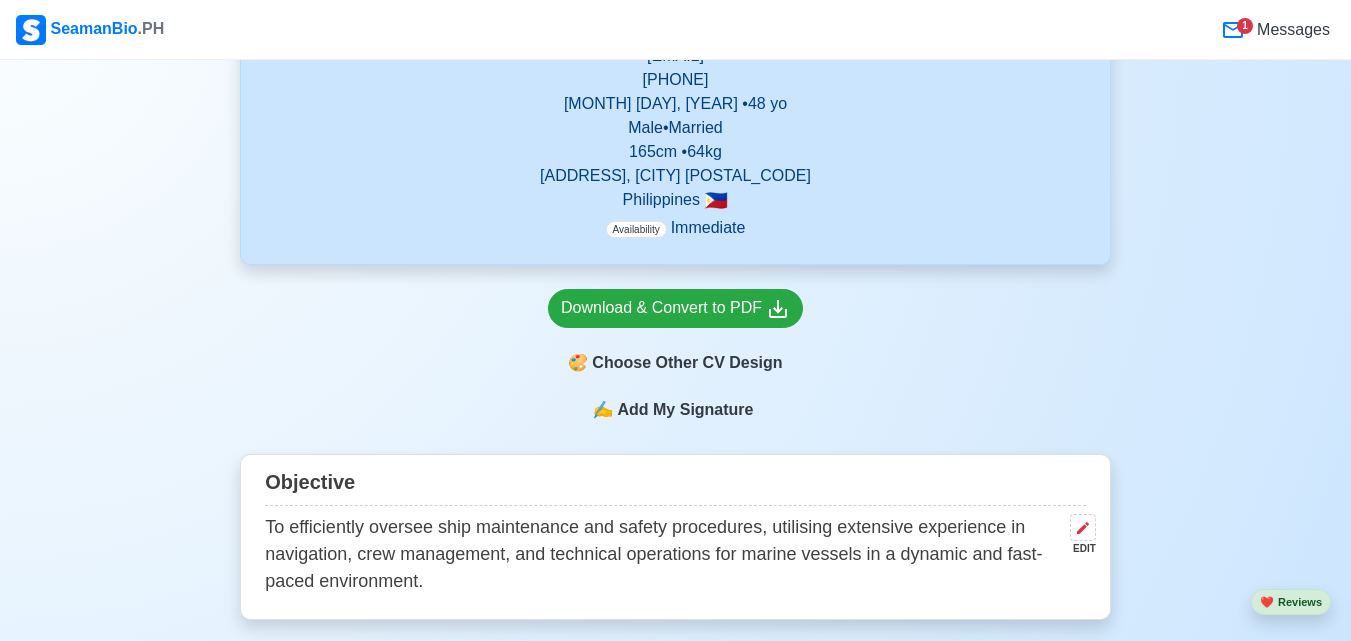 scroll, scrollTop: 224, scrollLeft: 0, axis: vertical 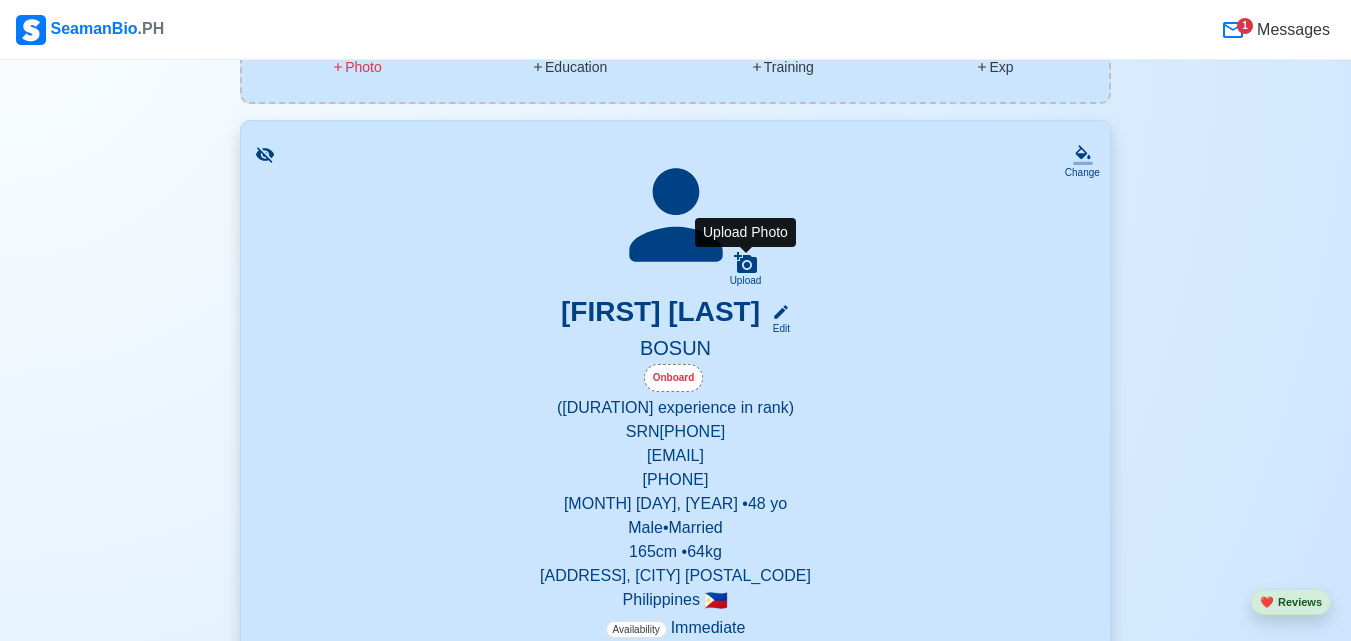click 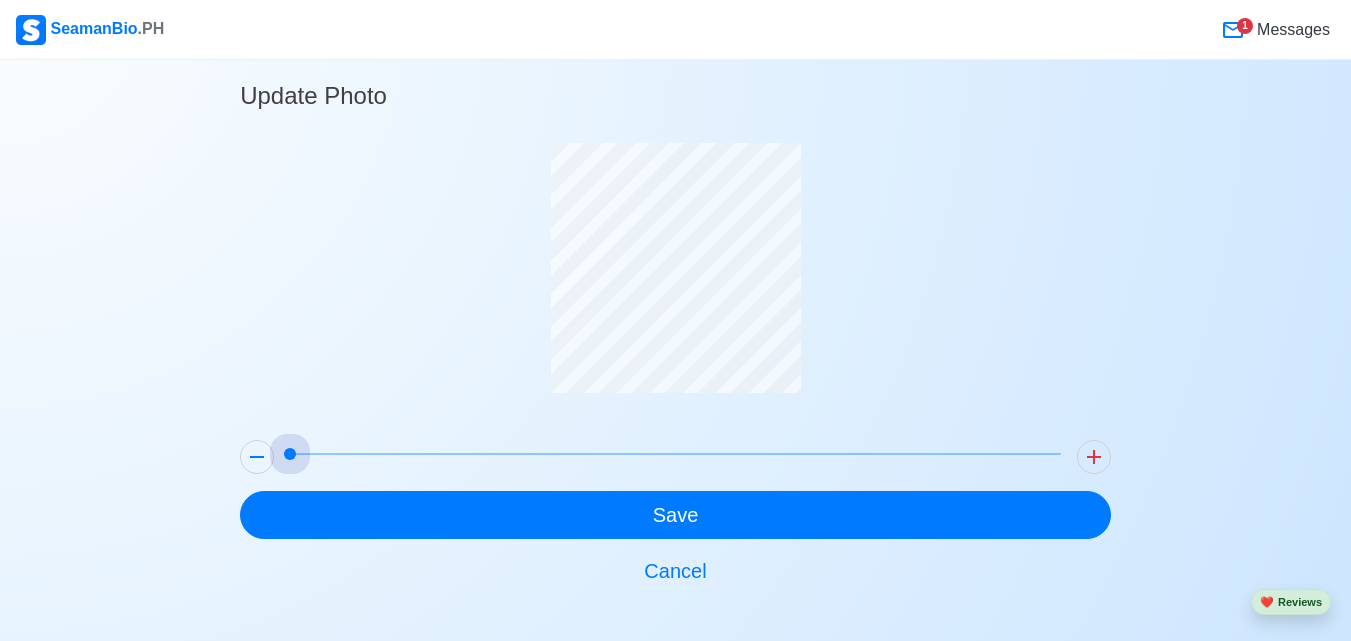 drag, startPoint x: 294, startPoint y: 449, endPoint x: 178, endPoint y: 350, distance: 152.50246 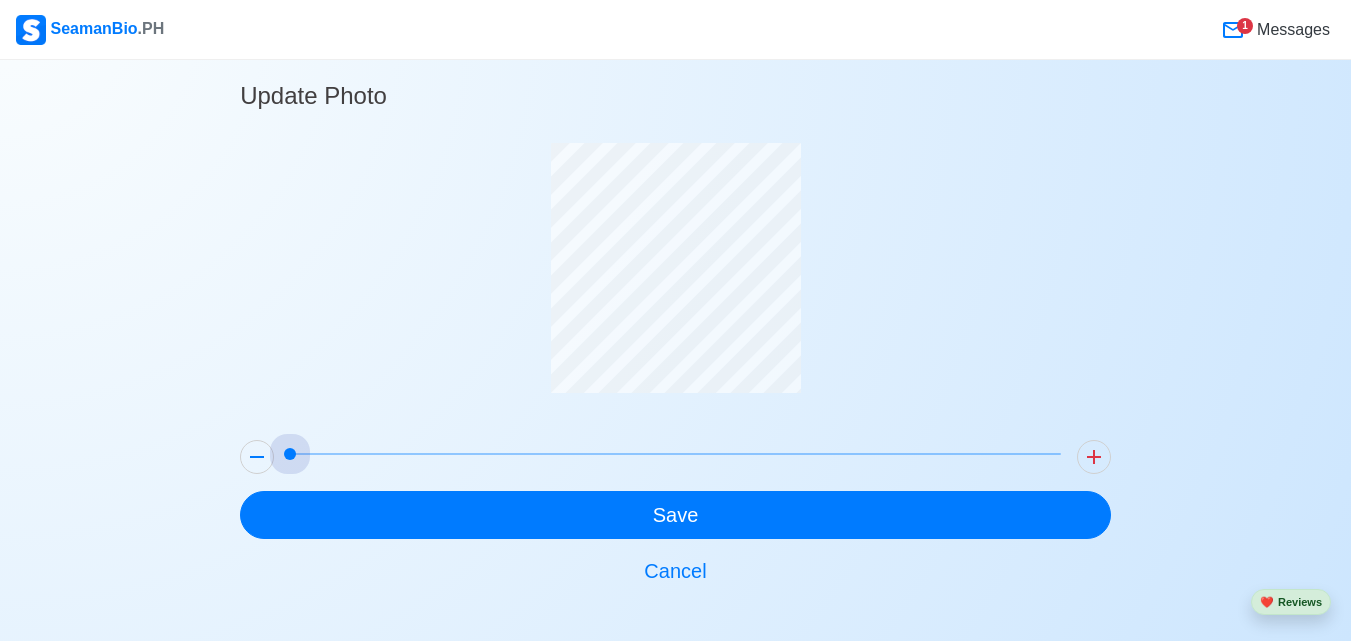 click on "Update Photo Save Cancel" at bounding box center (675, 326) 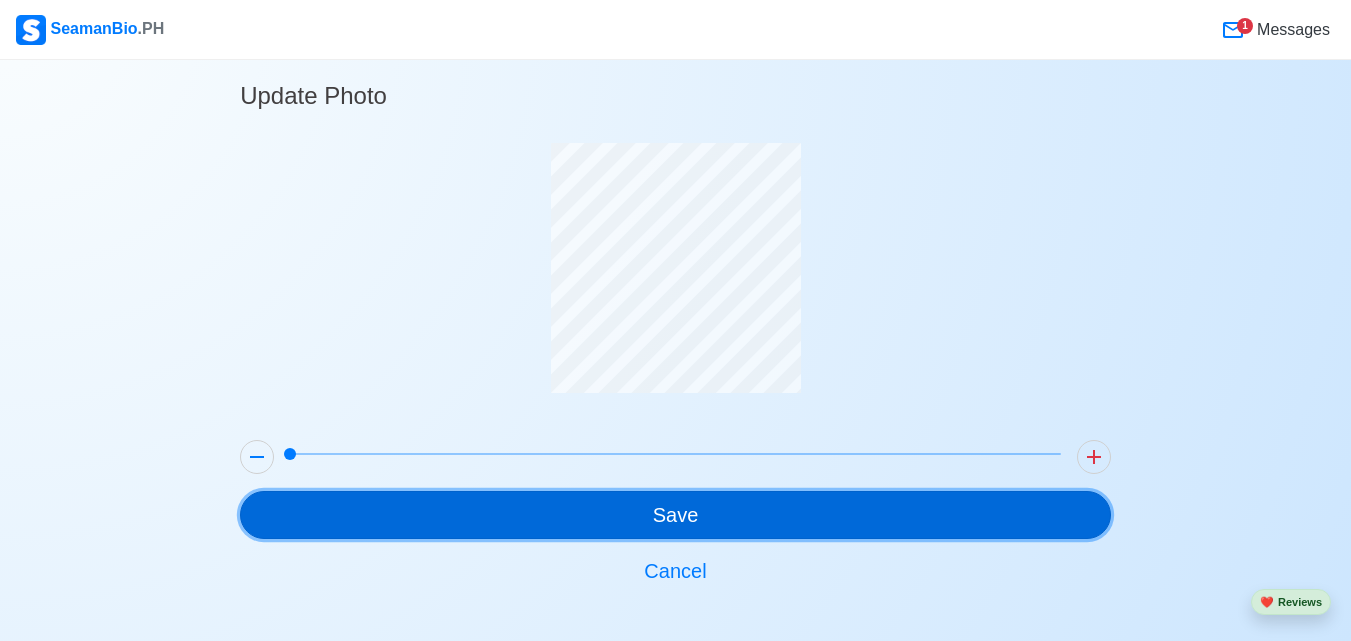 click on "Save" at bounding box center [675, 515] 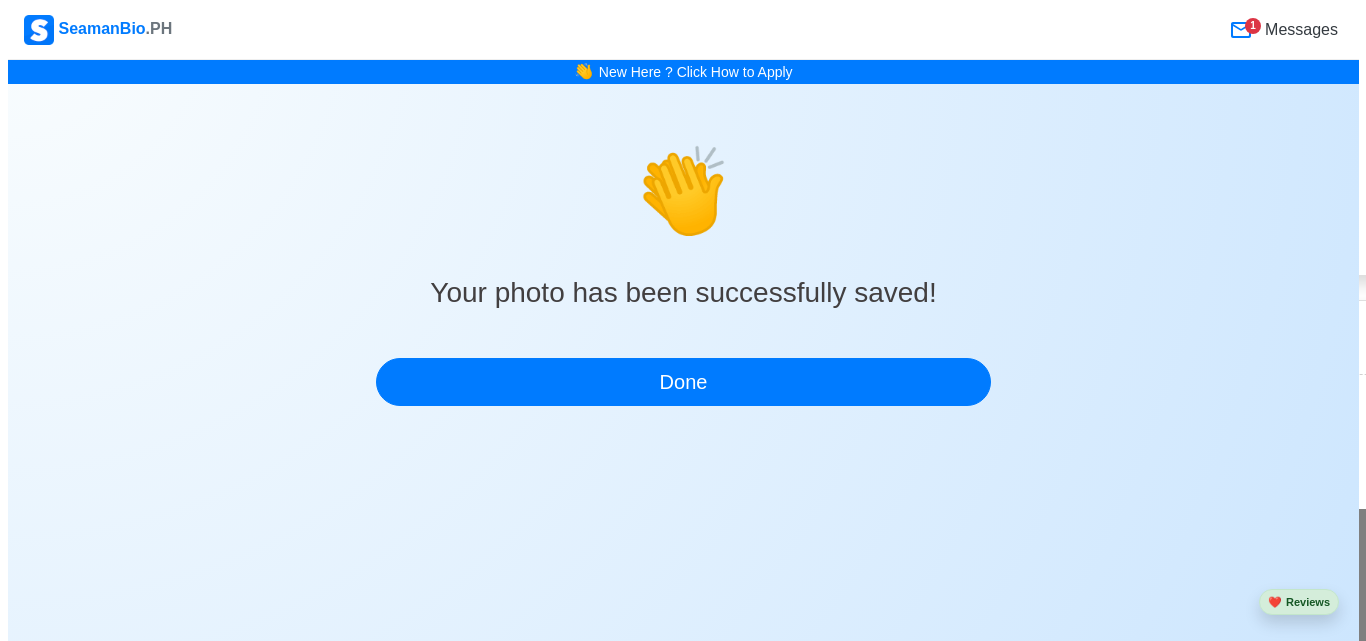 scroll, scrollTop: 0, scrollLeft: 0, axis: both 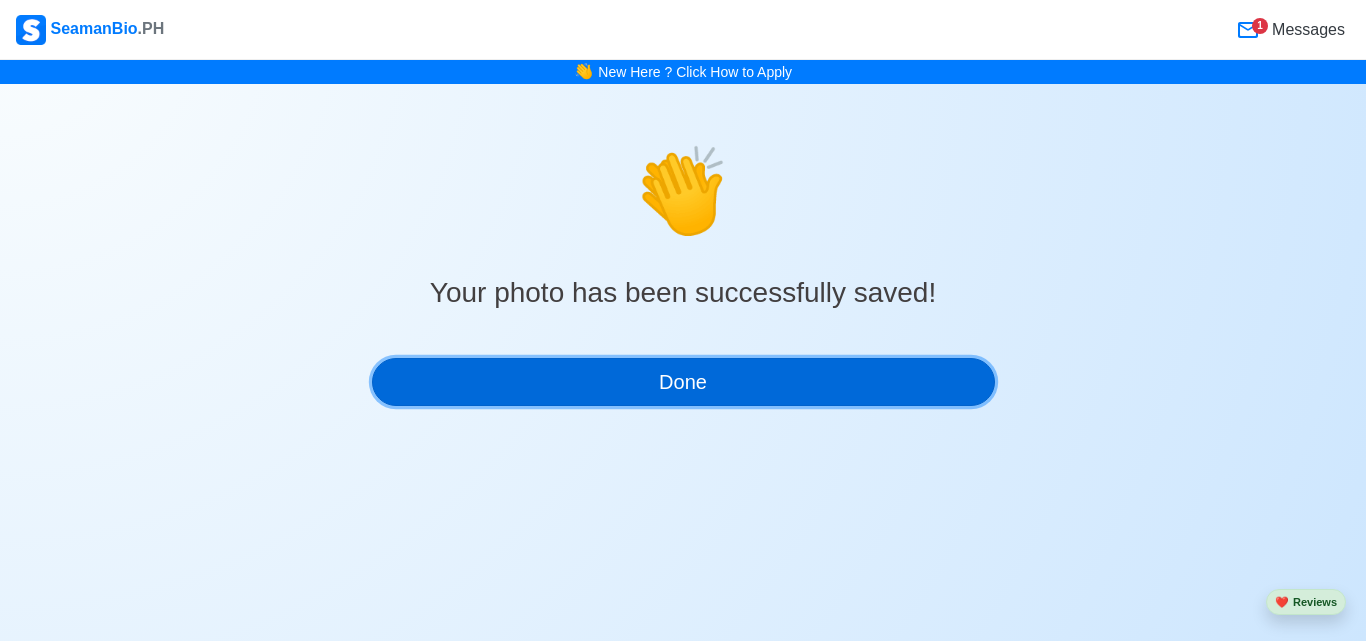 click on "Done" at bounding box center [683, 382] 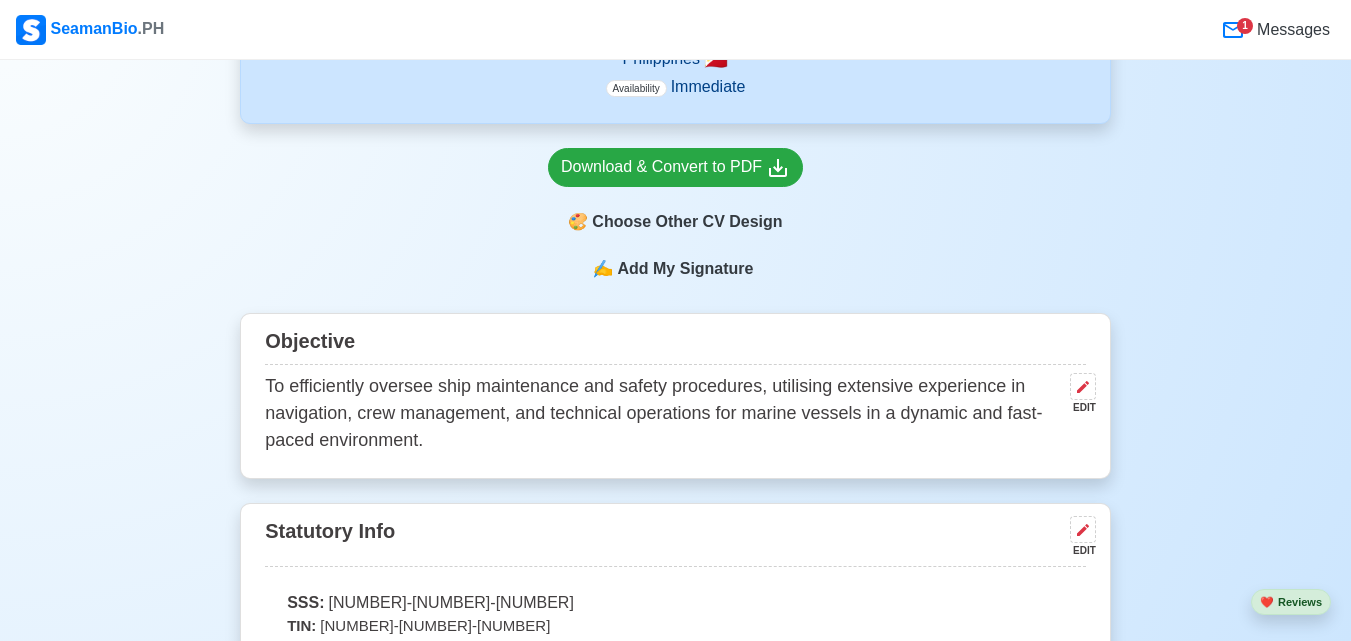 scroll, scrollTop: 400, scrollLeft: 0, axis: vertical 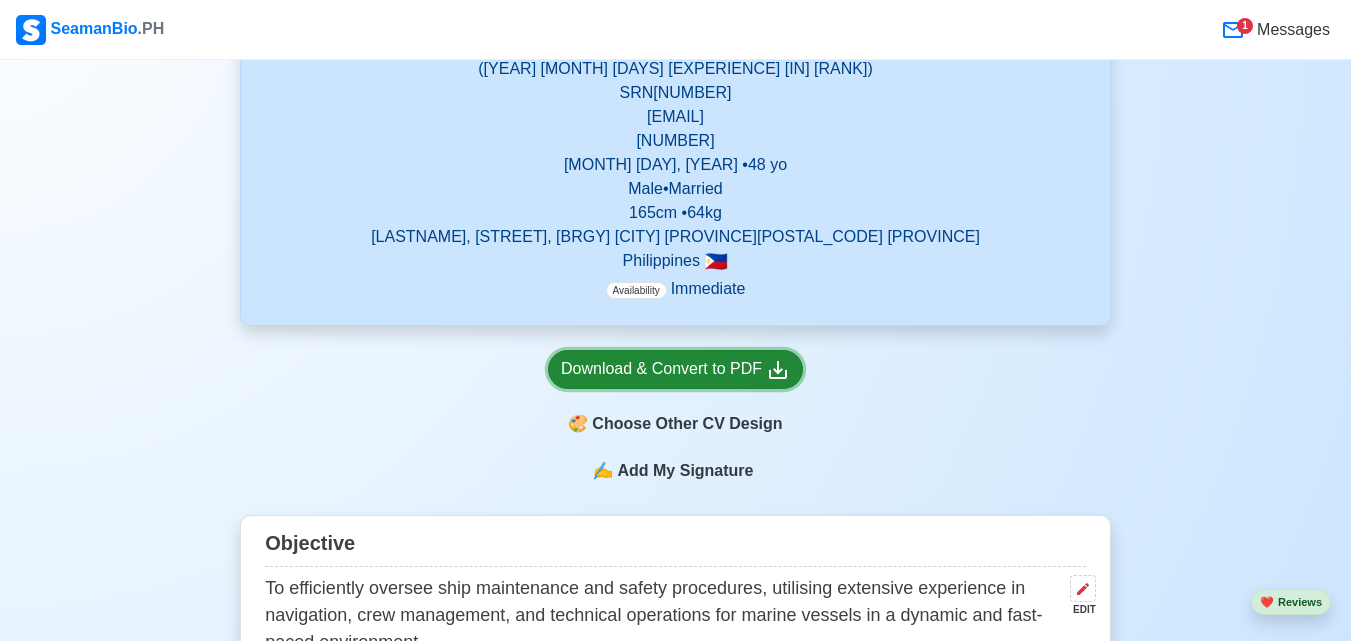 click on "Download & Convert to PDF" at bounding box center (675, 369) 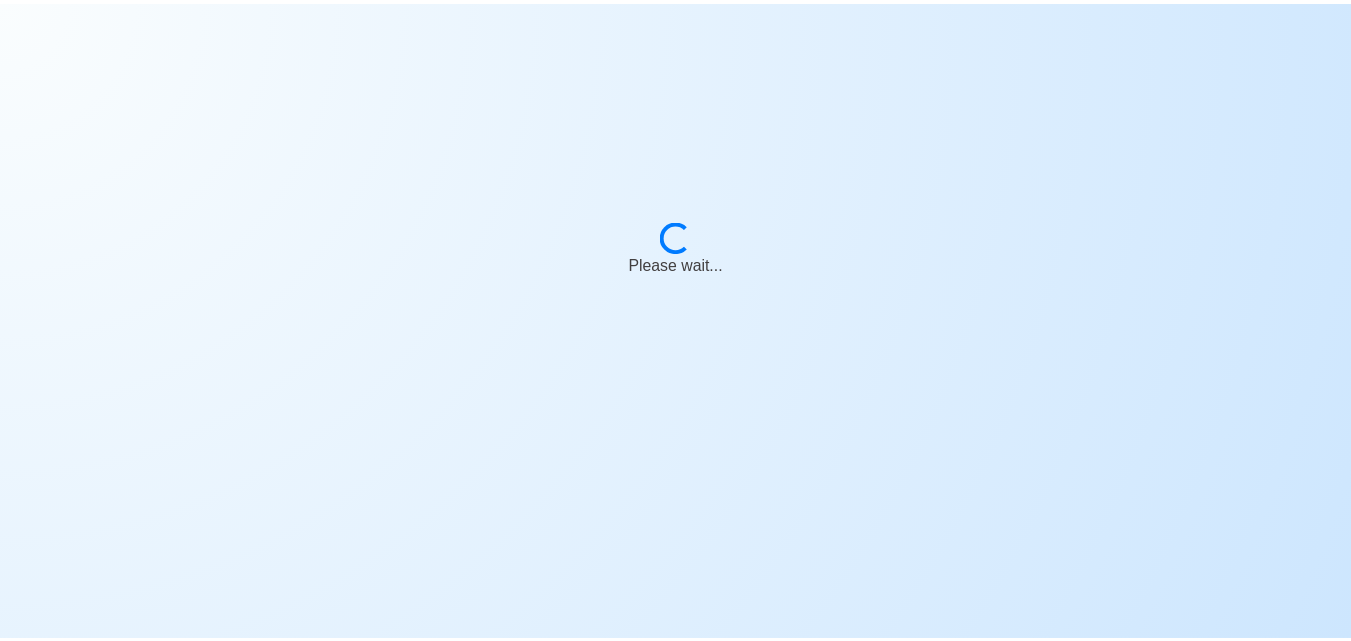 scroll, scrollTop: 0, scrollLeft: 0, axis: both 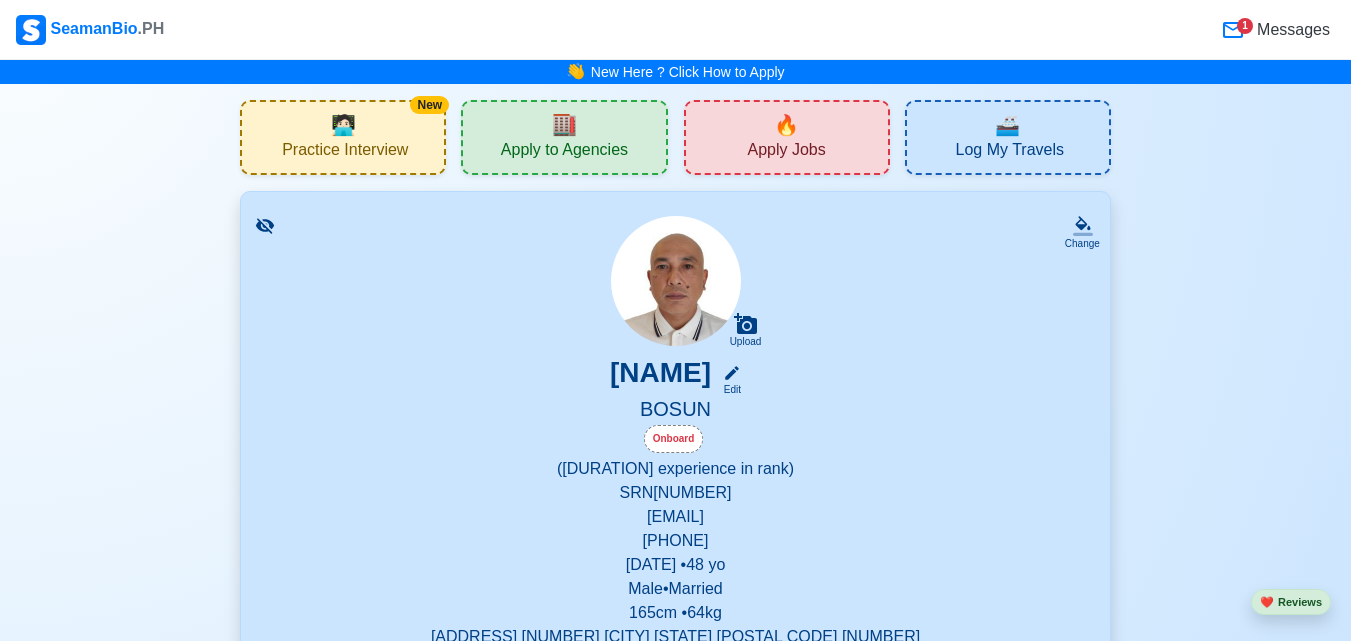 click on "Apply Jobs" at bounding box center [786, 152] 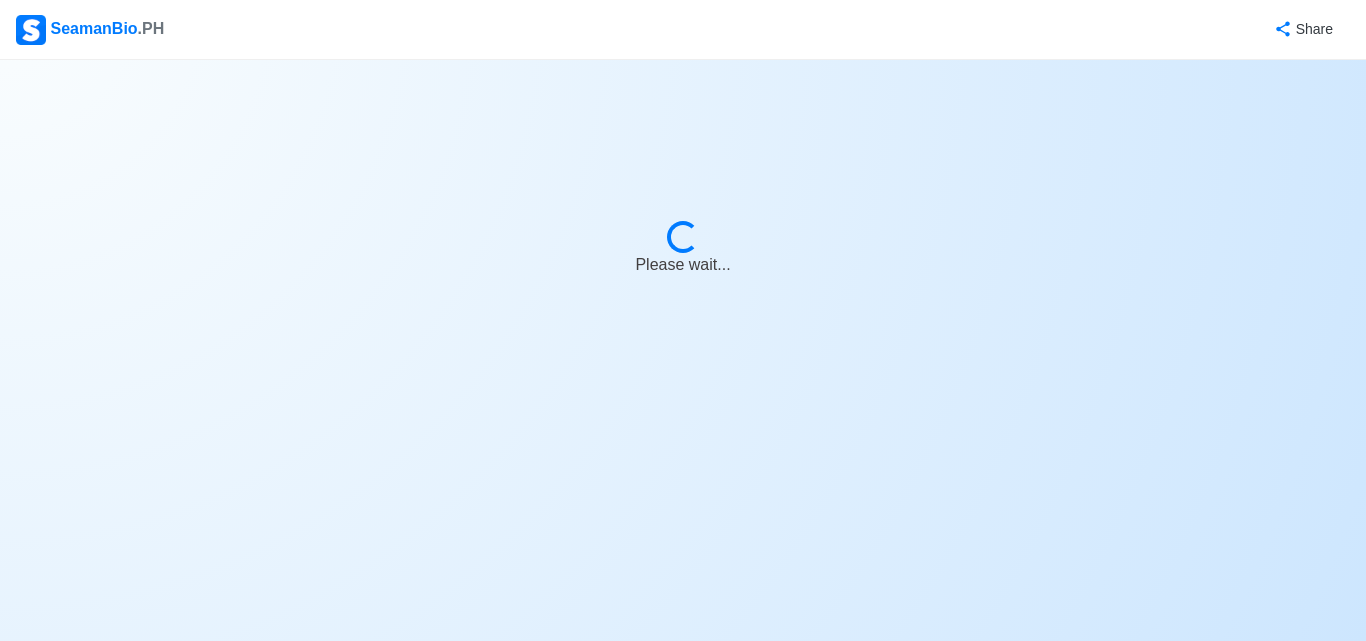 select on "Bosun" 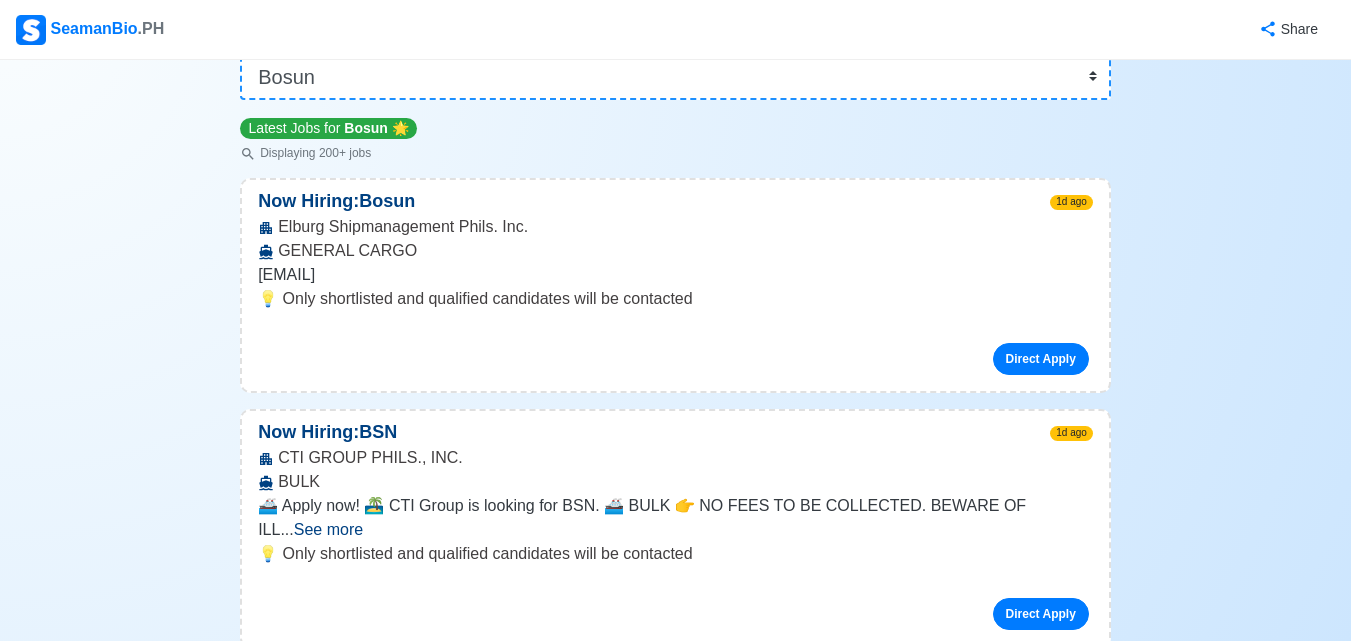 scroll, scrollTop: 300, scrollLeft: 0, axis: vertical 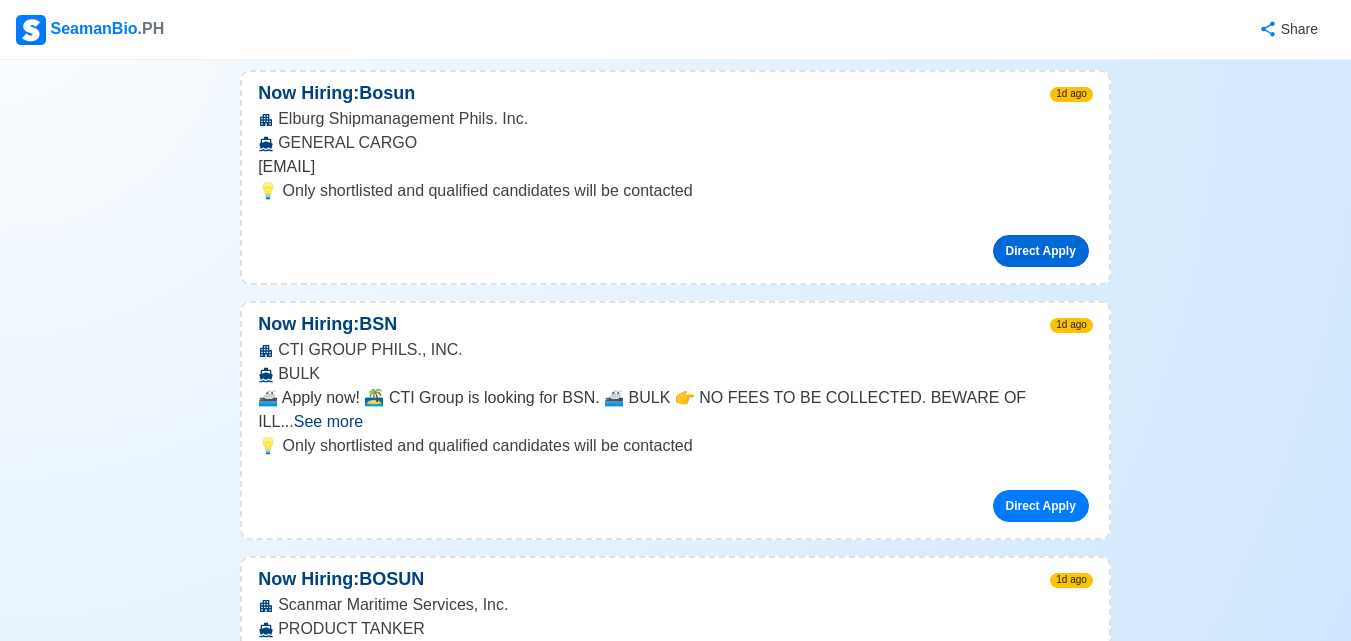 click on "Direct Apply" at bounding box center (1041, 251) 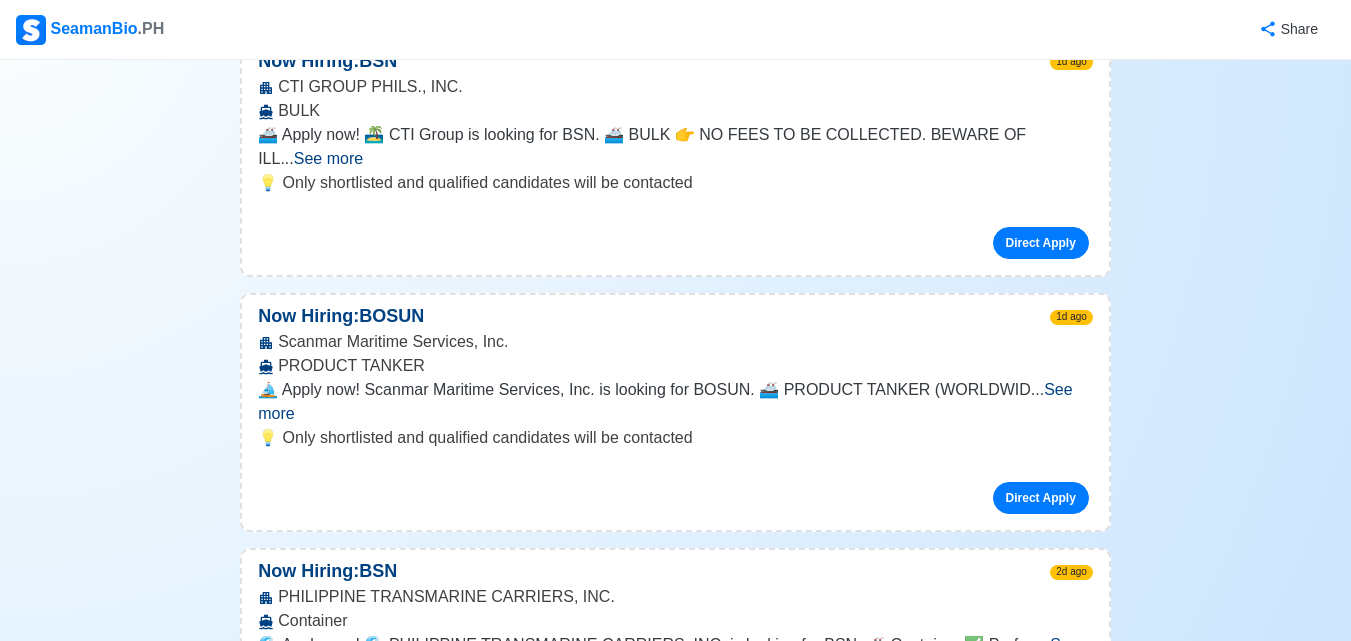 scroll, scrollTop: 600, scrollLeft: 0, axis: vertical 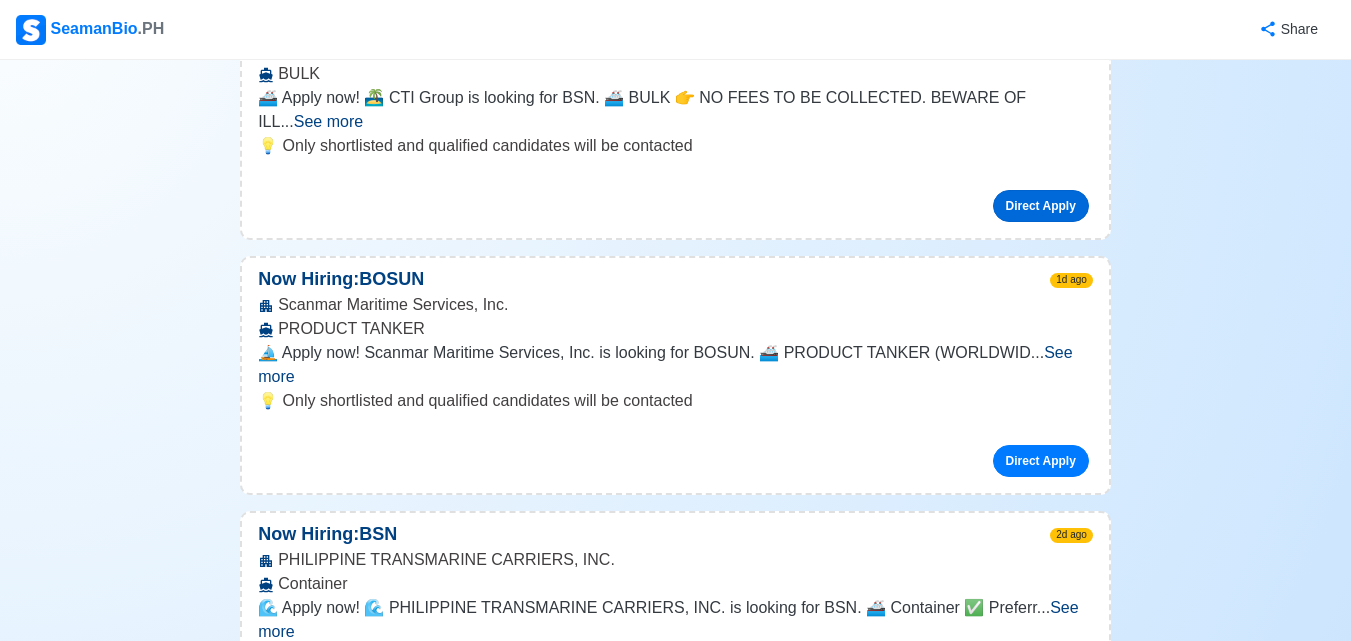click on "Direct Apply" at bounding box center [1041, 206] 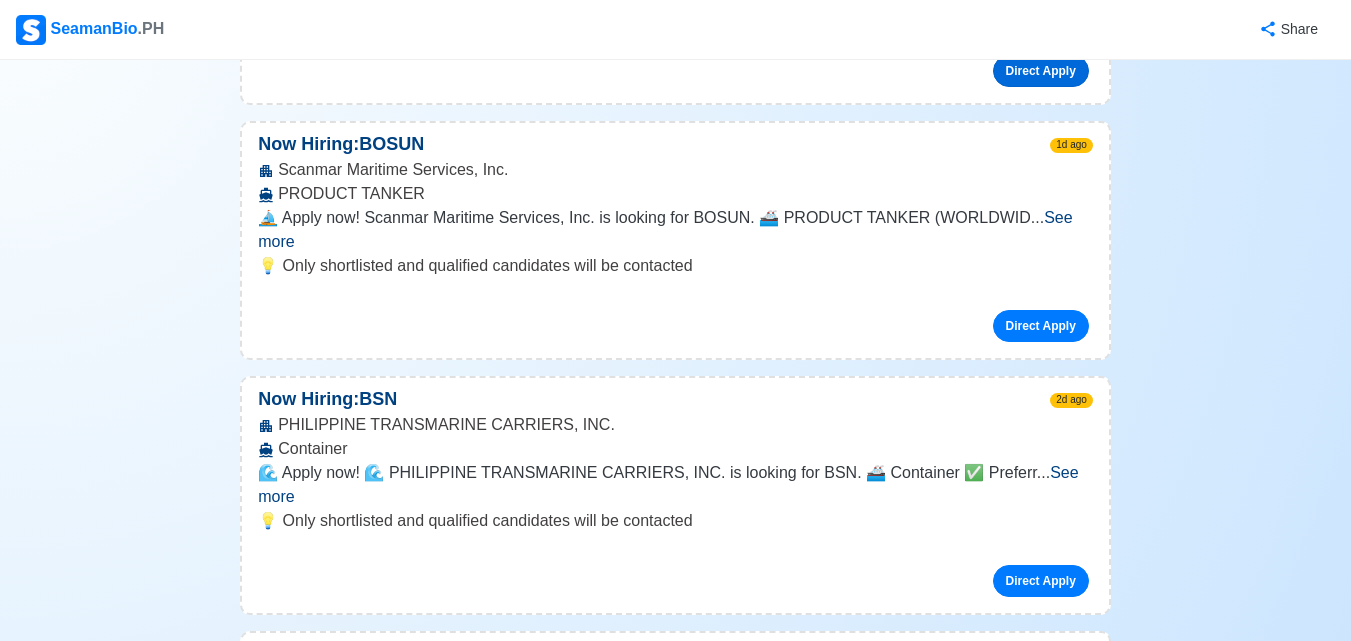 scroll, scrollTop: 700, scrollLeft: 0, axis: vertical 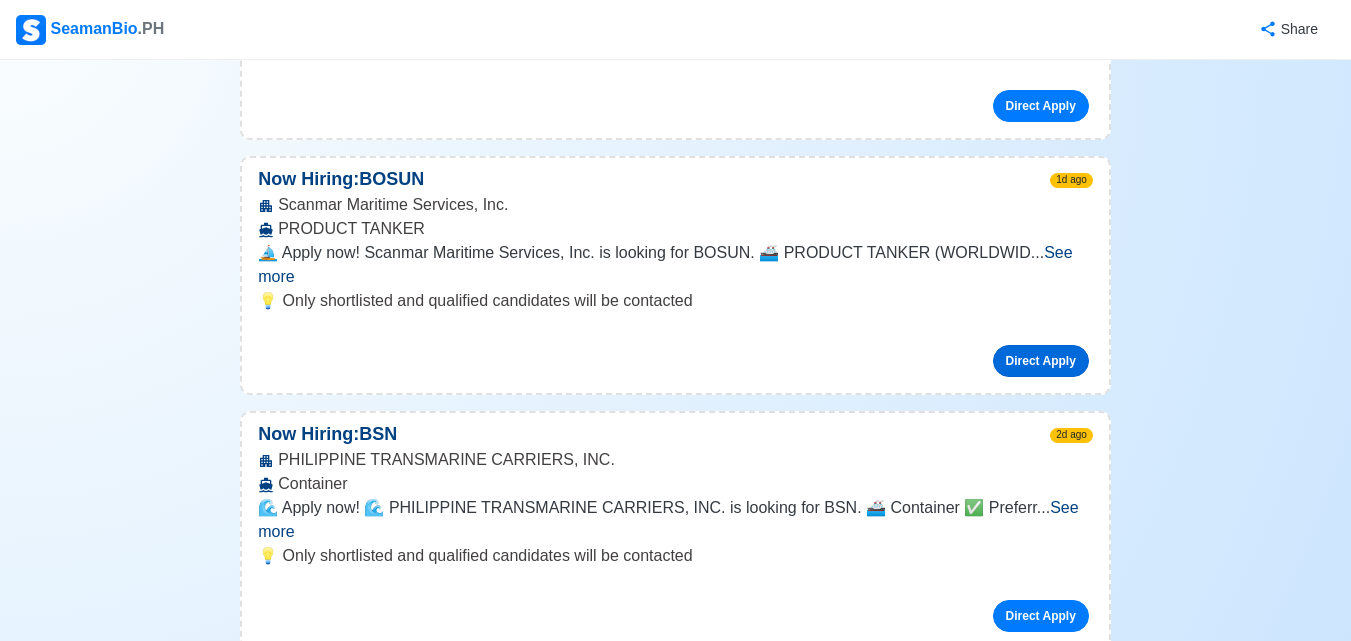 drag, startPoint x: 1024, startPoint y: 313, endPoint x: 1001, endPoint y: 313, distance: 23 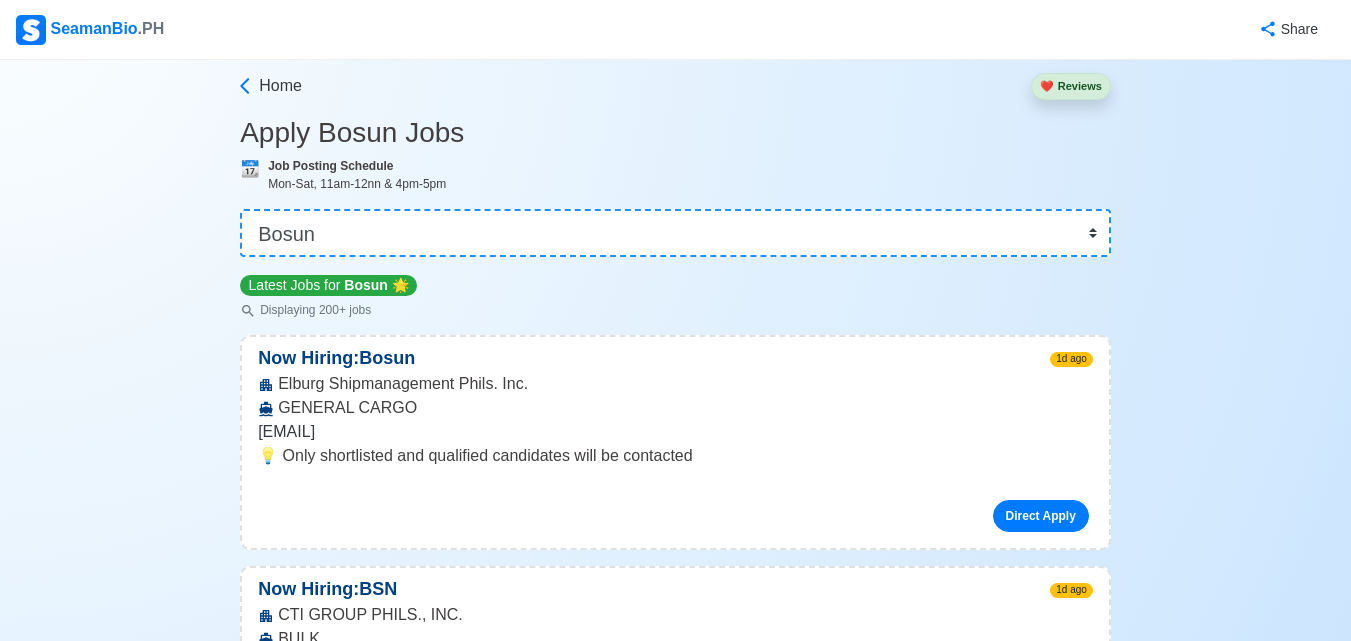 scroll, scrollTop: 0, scrollLeft: 0, axis: both 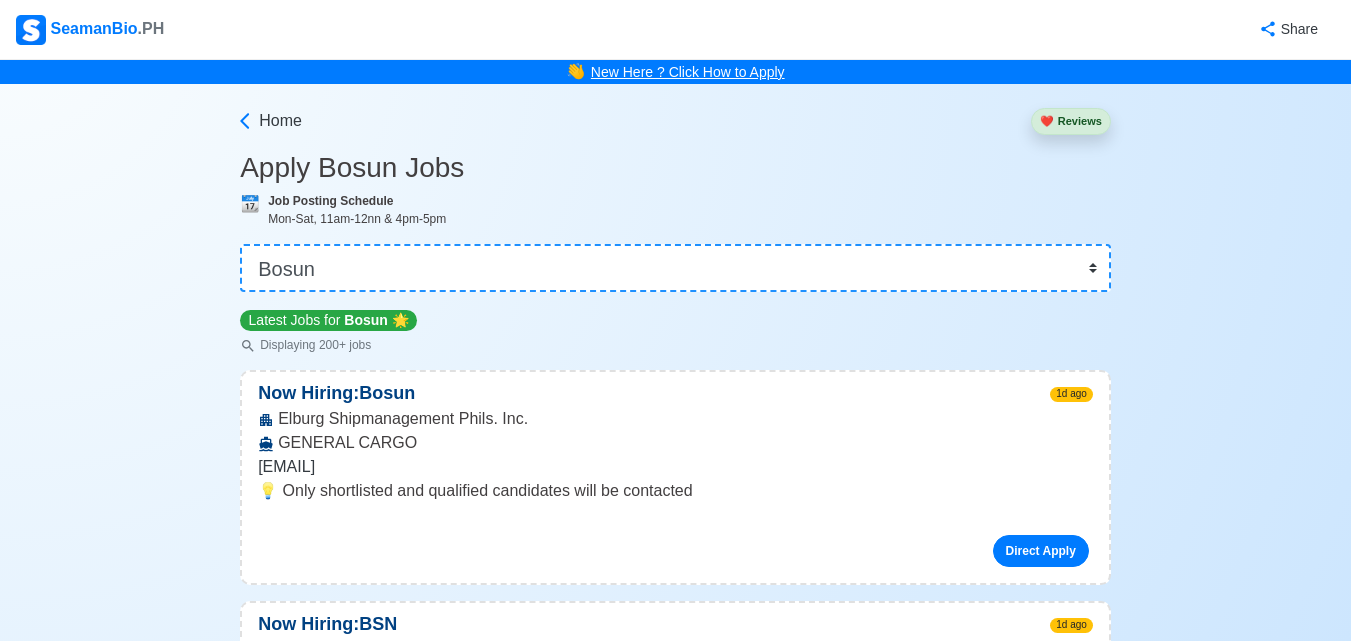 click on "New Here ? Click How to Apply" at bounding box center [688, 72] 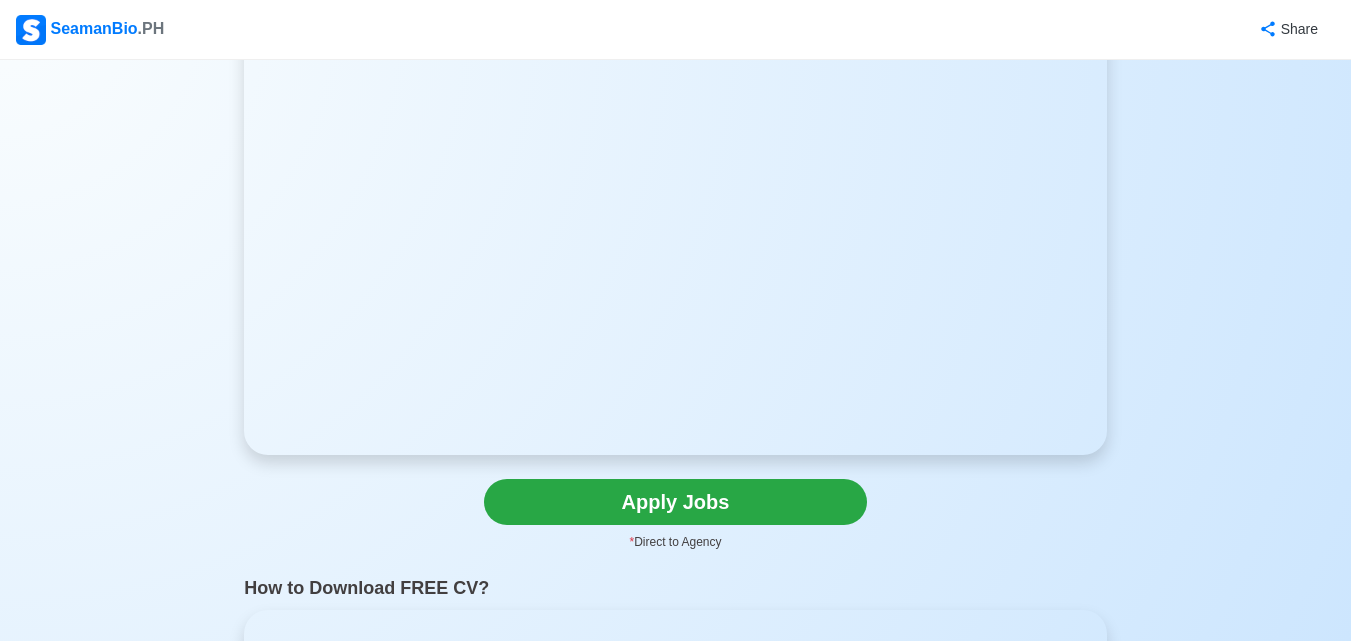 scroll, scrollTop: 200, scrollLeft: 0, axis: vertical 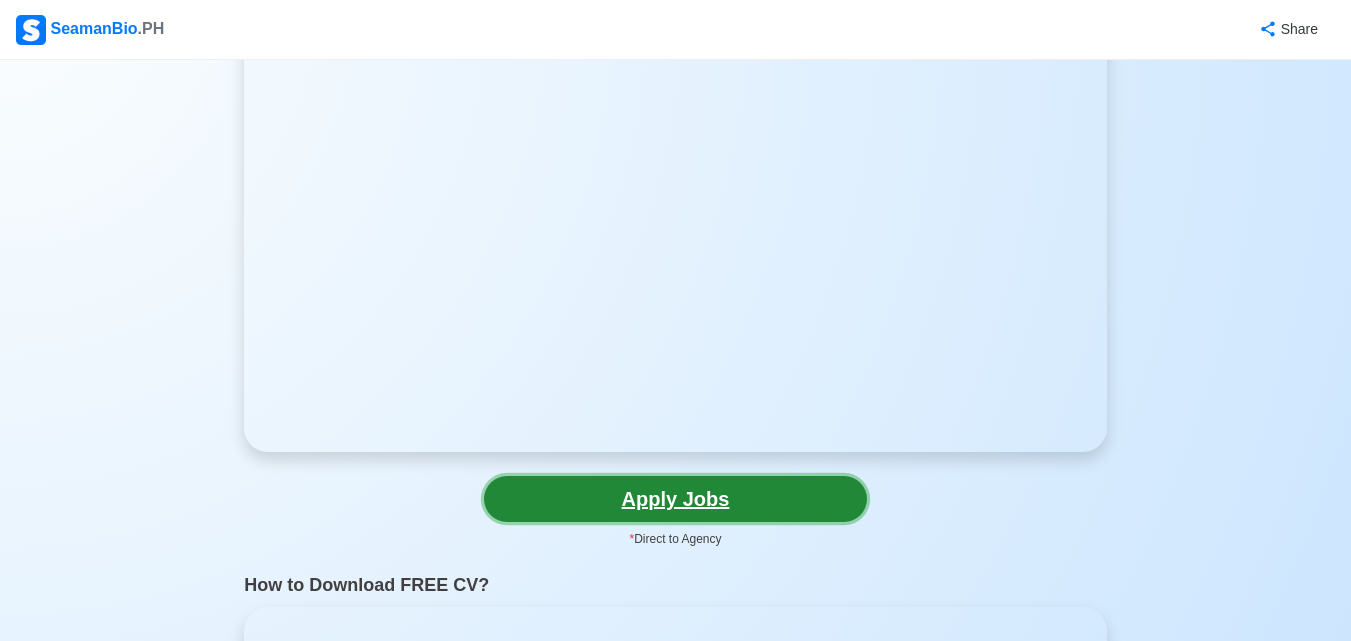 click on "Apply Jobs" at bounding box center (675, 499) 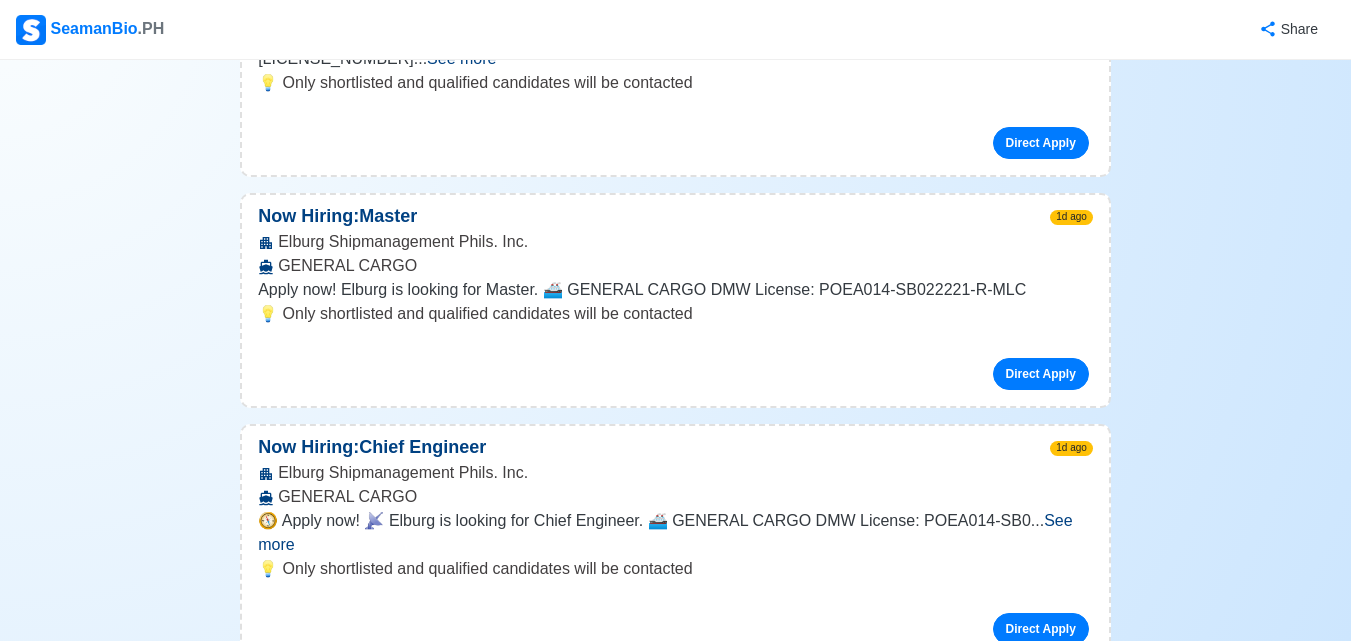 scroll, scrollTop: 6300, scrollLeft: 0, axis: vertical 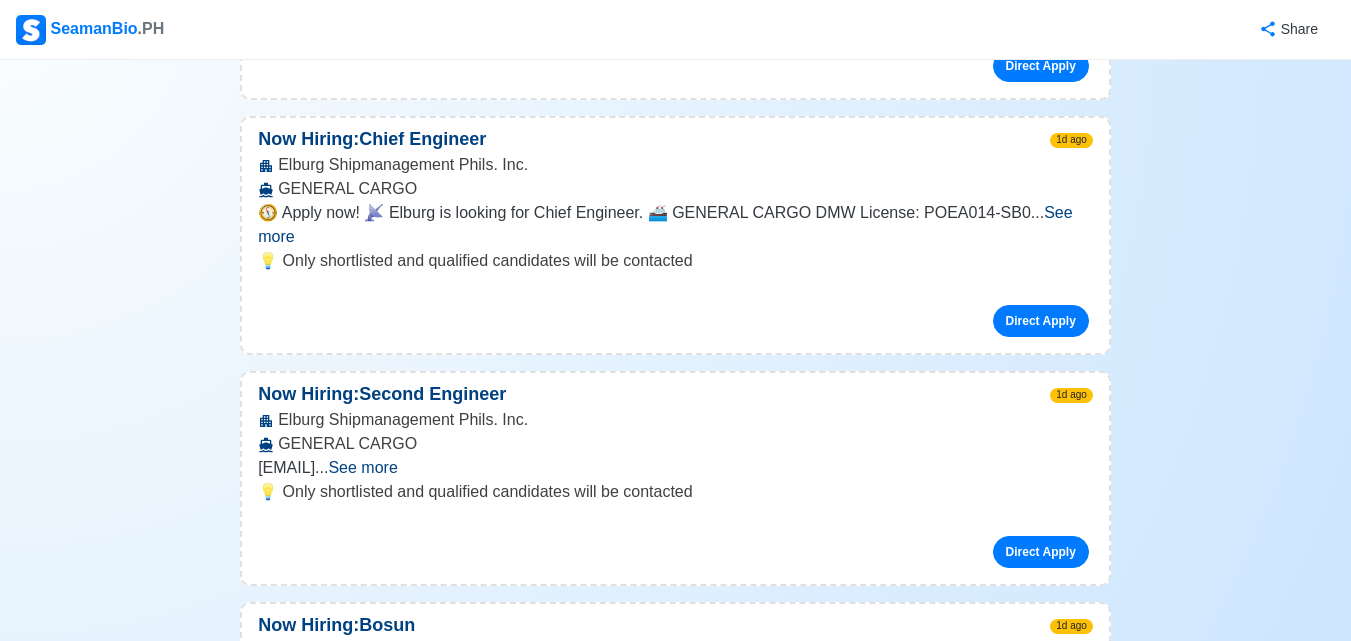 click on "Direct Apply" at bounding box center [1041, 783] 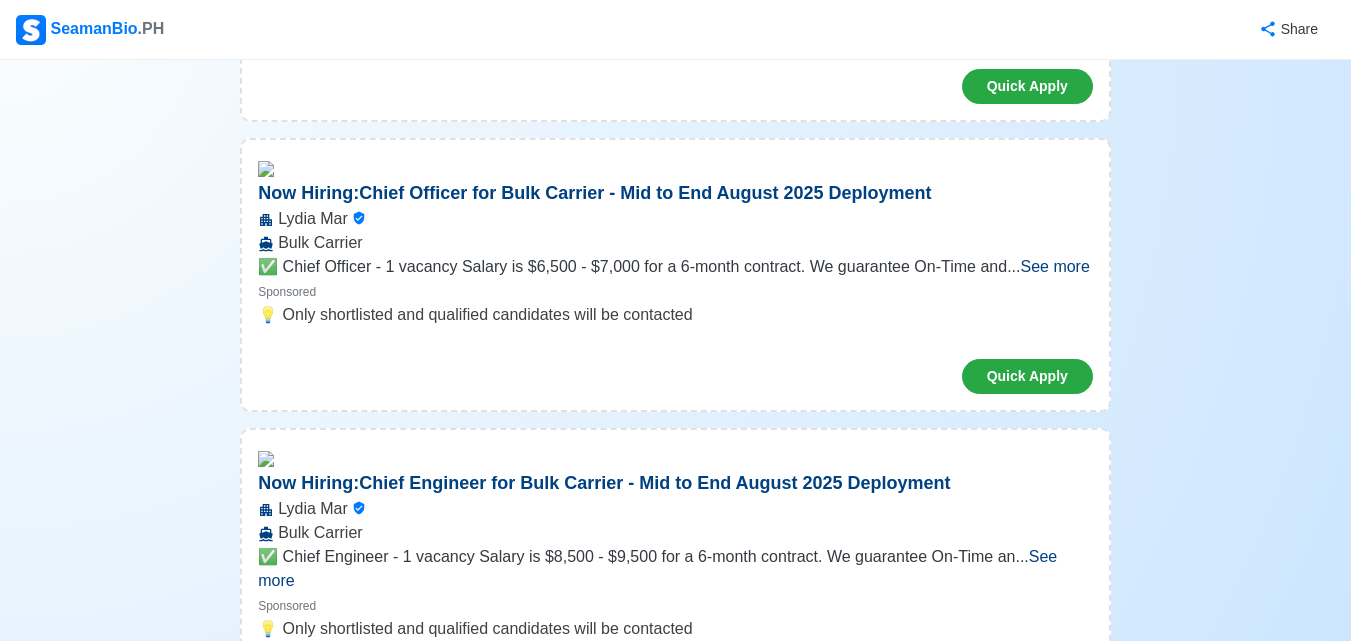 scroll, scrollTop: 0, scrollLeft: 0, axis: both 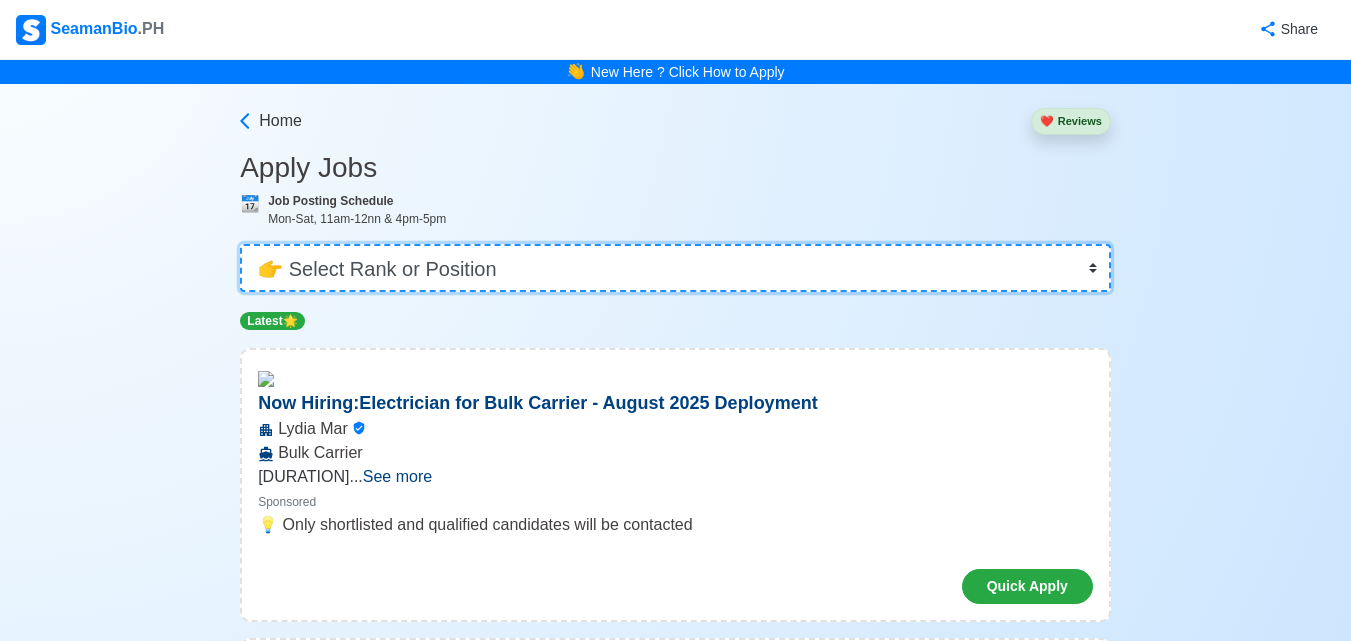 click on "👉 Select Rank or Position Master Chief Officer 2nd Officer 3rd Officer Junior Officer Chief Engineer 2nd Engineer 3rd Engineer 4th Engineer Gas Engineer Junior Engineer 1st Assistant Engineer 2nd Assistant Engineer 3rd Assistant Engineer ETO/ETR Electrician Electrical Engineer Oiler Fitter Welder Chief Cook Chef Cook Messman Wiper Rigger Ordinary Seaman Able Seaman Motorman Pumpman Bosun Cadet Reefer Mechanic Operator Repairman Painter Steward Waiter Others" at bounding box center [675, 268] 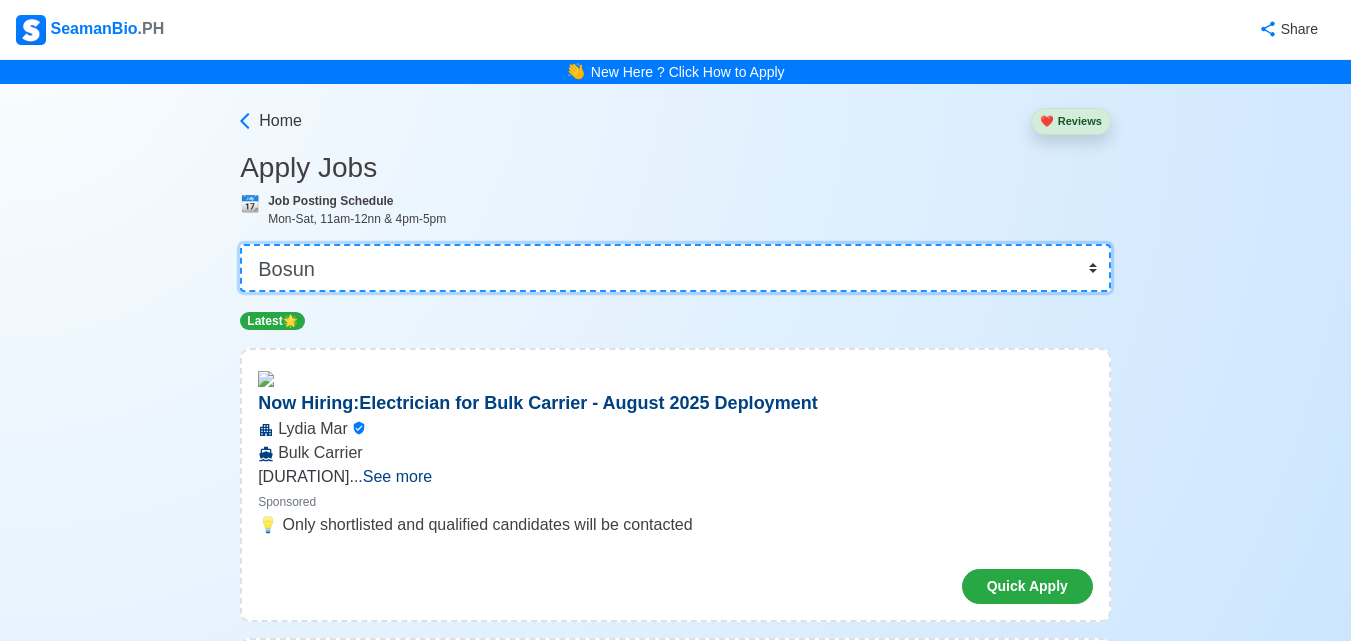 click on "👉 Select Rank or Position Master Chief Officer 2nd Officer 3rd Officer Junior Officer Chief Engineer 2nd Engineer 3rd Engineer 4th Engineer Gas Engineer Junior Engineer 1st Assistant Engineer 2nd Assistant Engineer 3rd Assistant Engineer ETO/ETR Electrician Electrical Engineer Oiler Fitter Welder Chief Cook Chef Cook Messman Wiper Rigger Ordinary Seaman Able Seaman Motorman Pumpman Bosun Cadet Reefer Mechanic Operator Repairman Painter Steward Waiter Others" at bounding box center (675, 268) 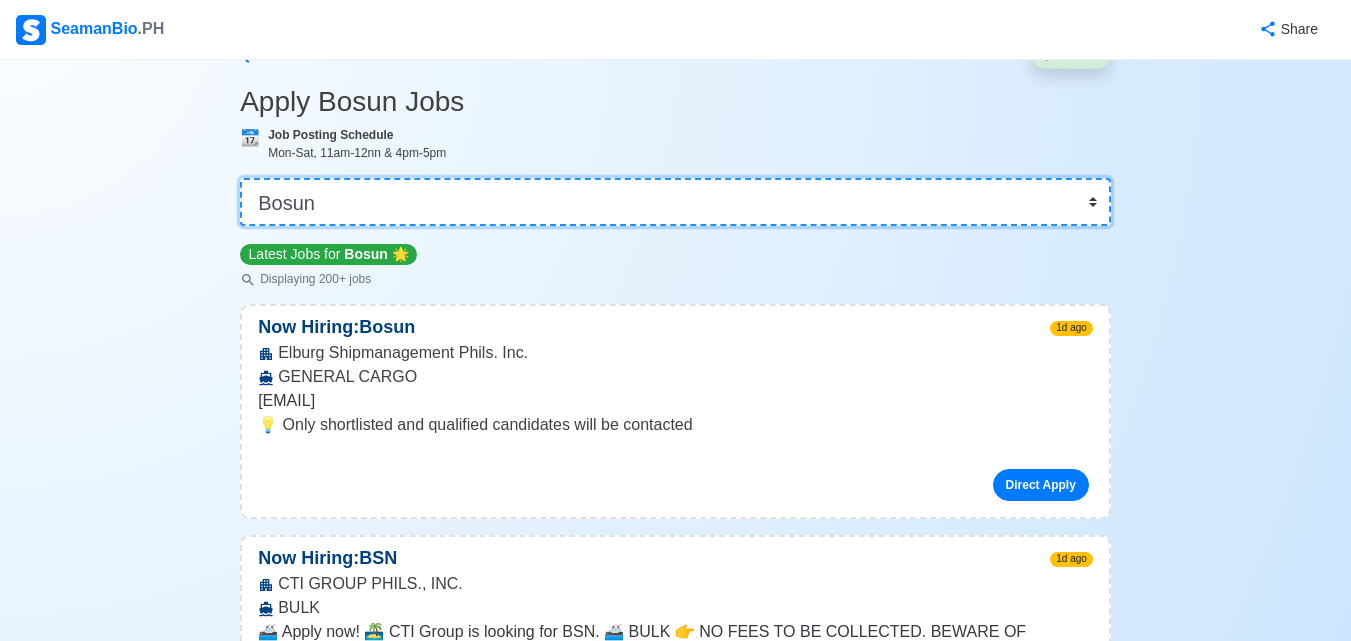 scroll, scrollTop: 100, scrollLeft: 0, axis: vertical 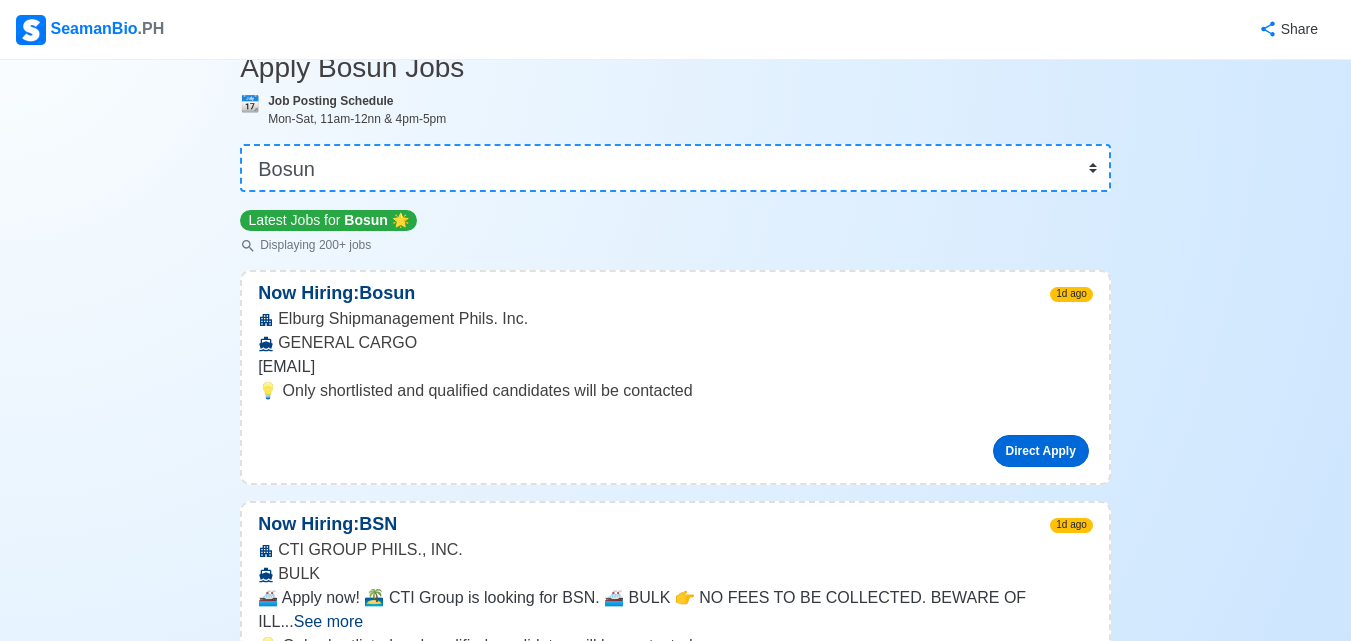click on "Direct Apply" at bounding box center (1041, 451) 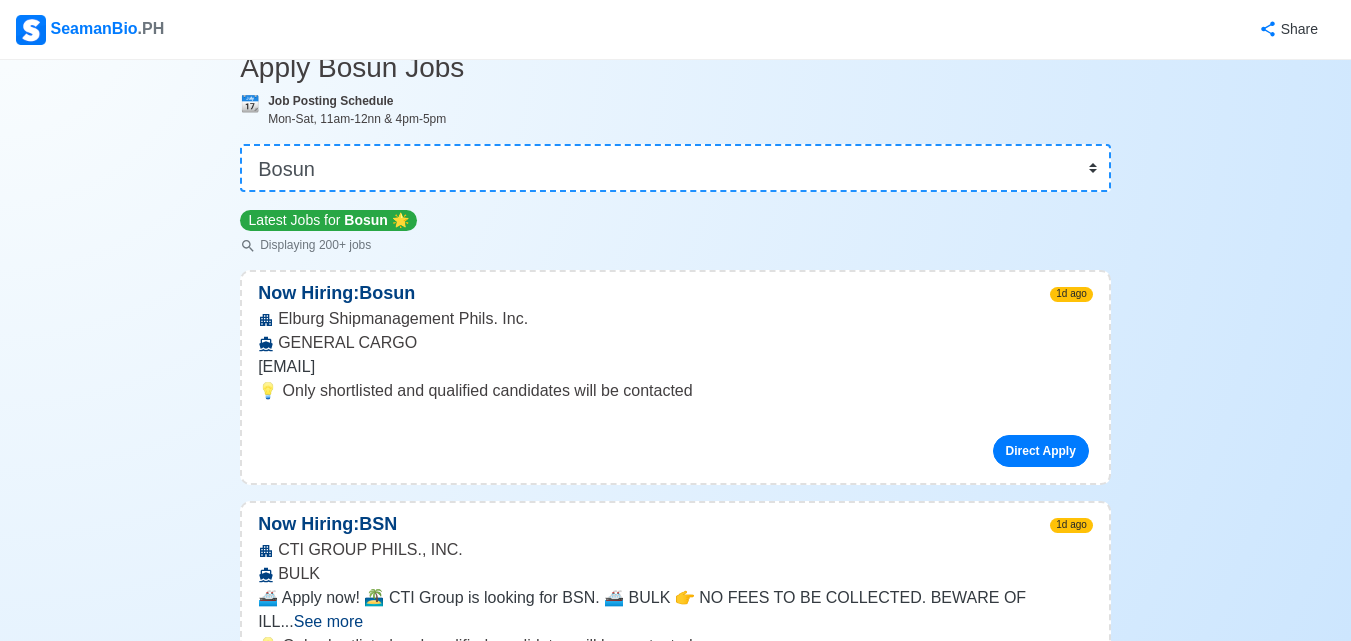 click on "Elburg Shipmanagement Phils. Inc.   GENERAL CARGO" at bounding box center [675, 331] 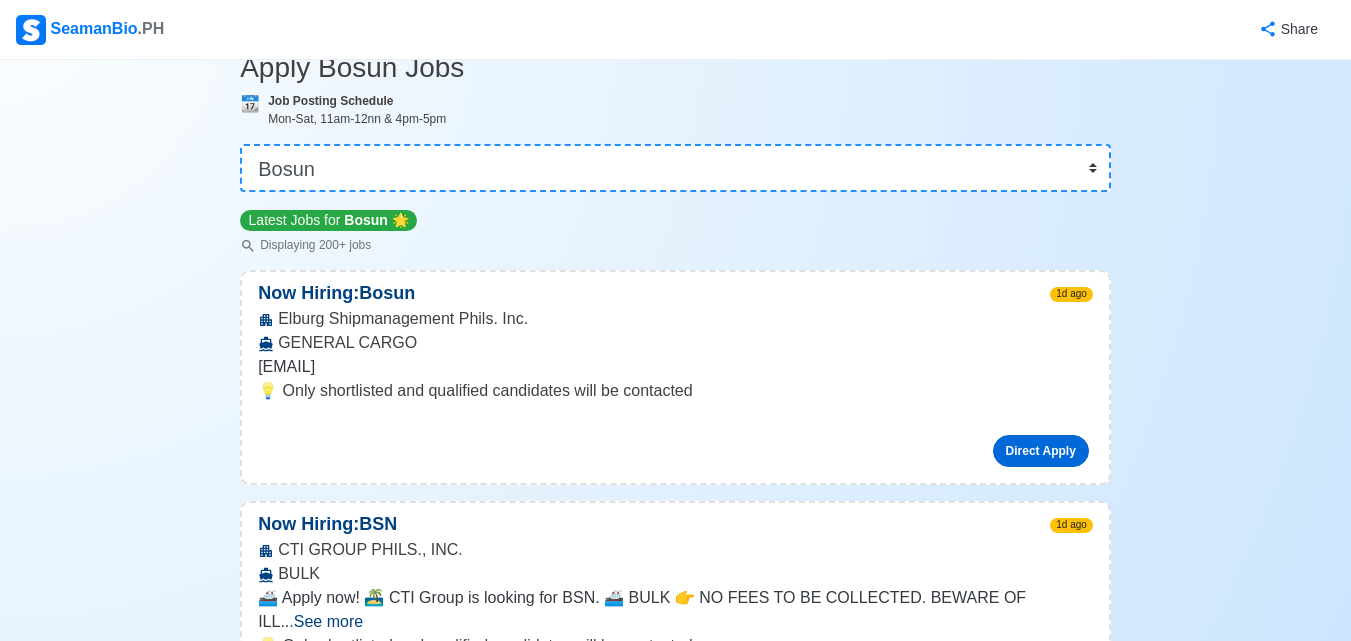 click on "Direct Apply" at bounding box center [1041, 451] 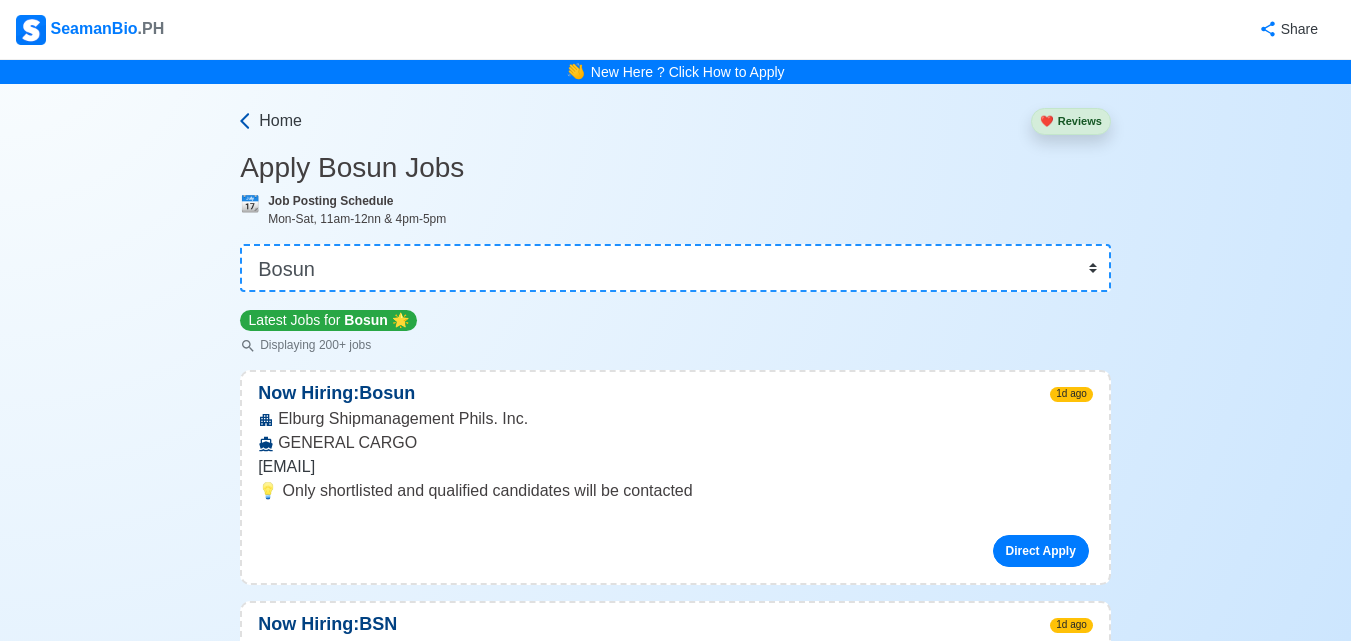 click 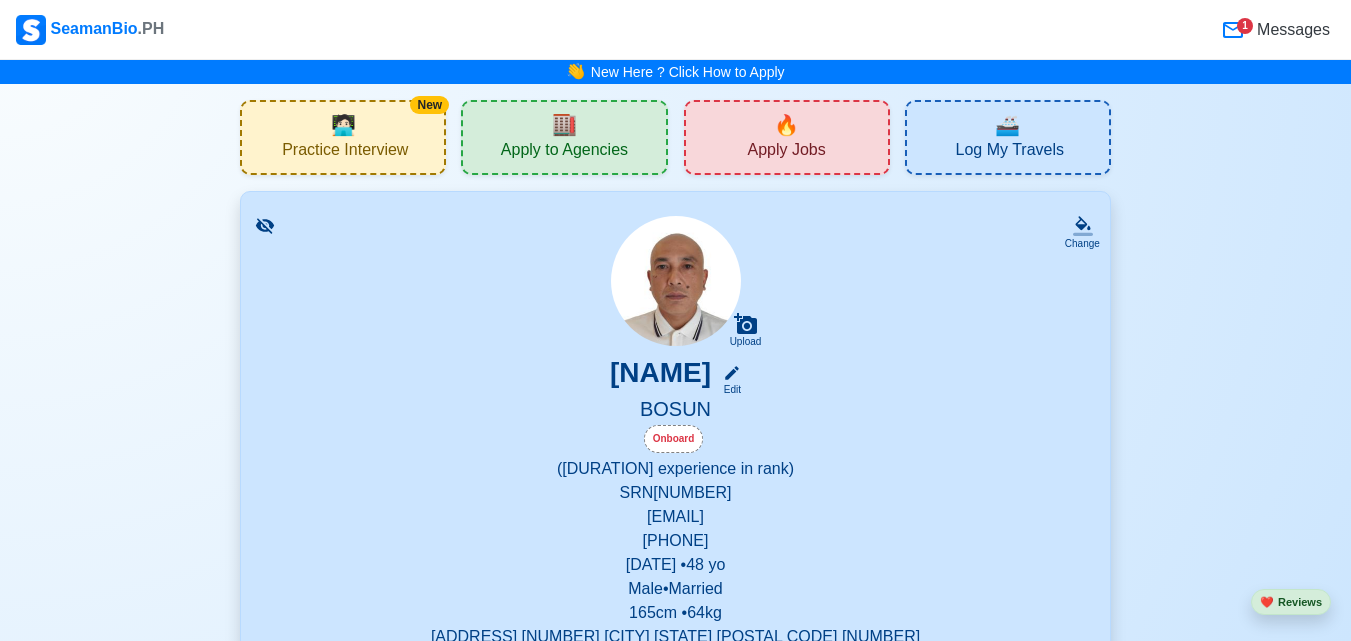click on "Apply to Agencies" at bounding box center (564, 152) 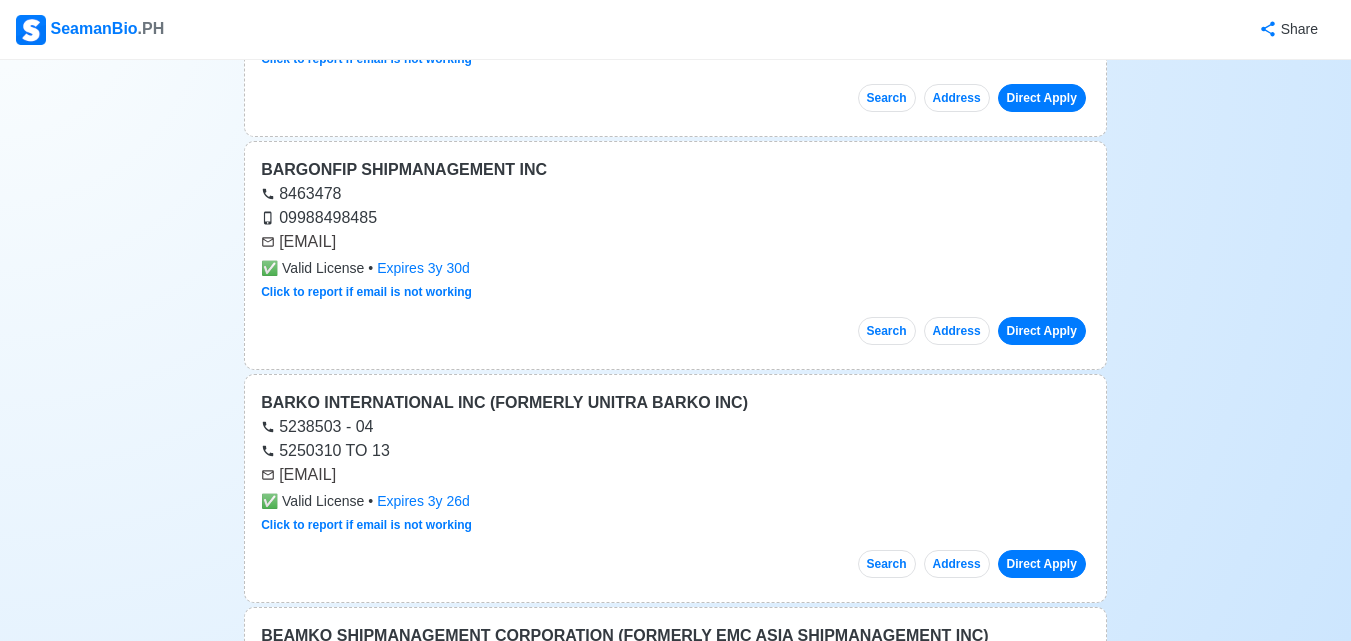 scroll, scrollTop: 4200, scrollLeft: 0, axis: vertical 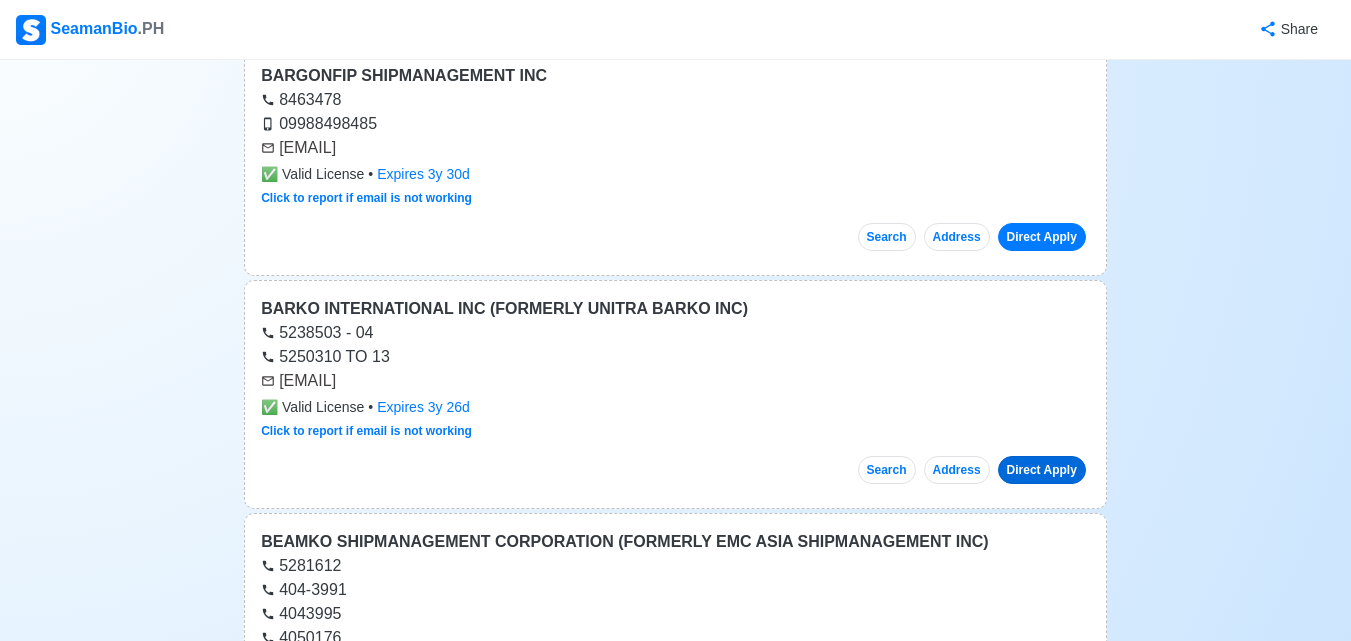 click on "Direct Apply" at bounding box center (1042, 470) 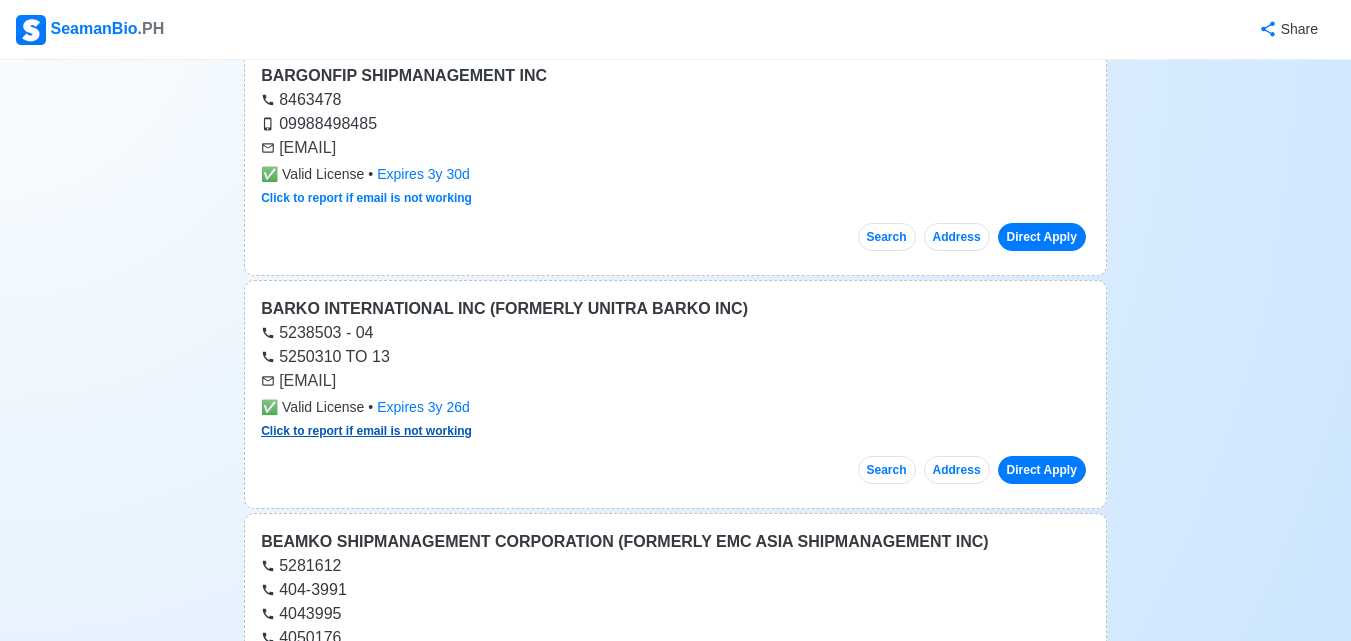 click on "Click to report if email is not working" at bounding box center [366, 431] 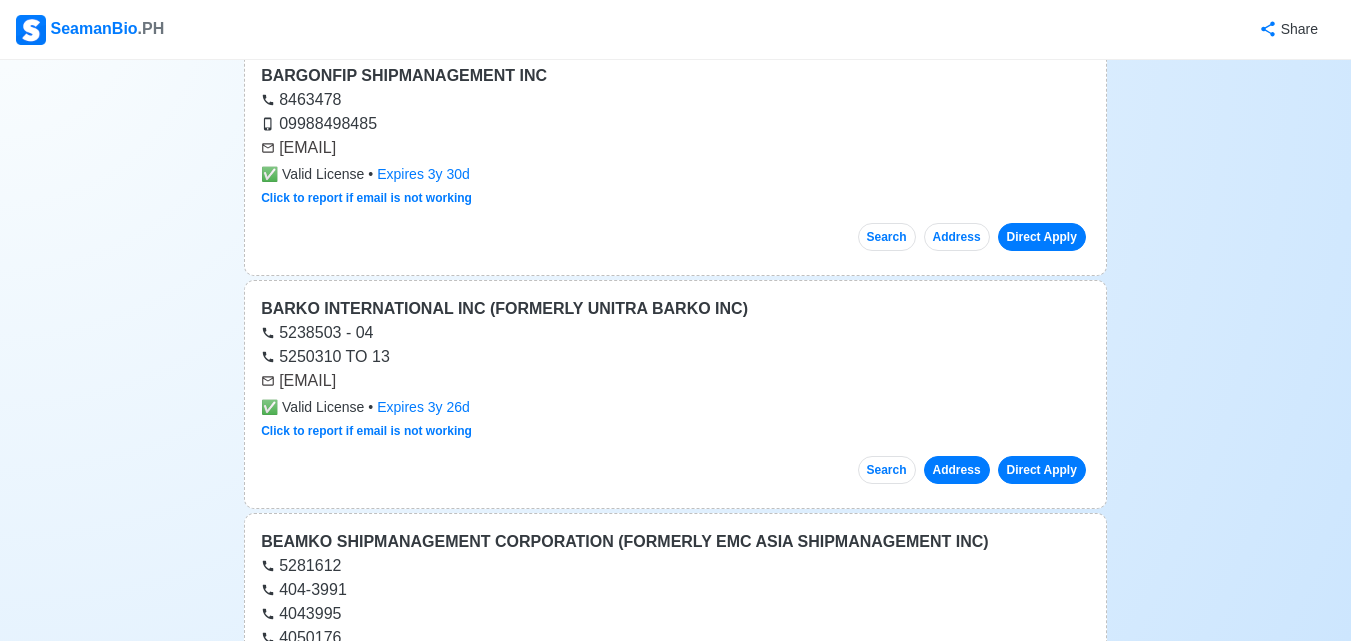 click on "Address" at bounding box center (957, 470) 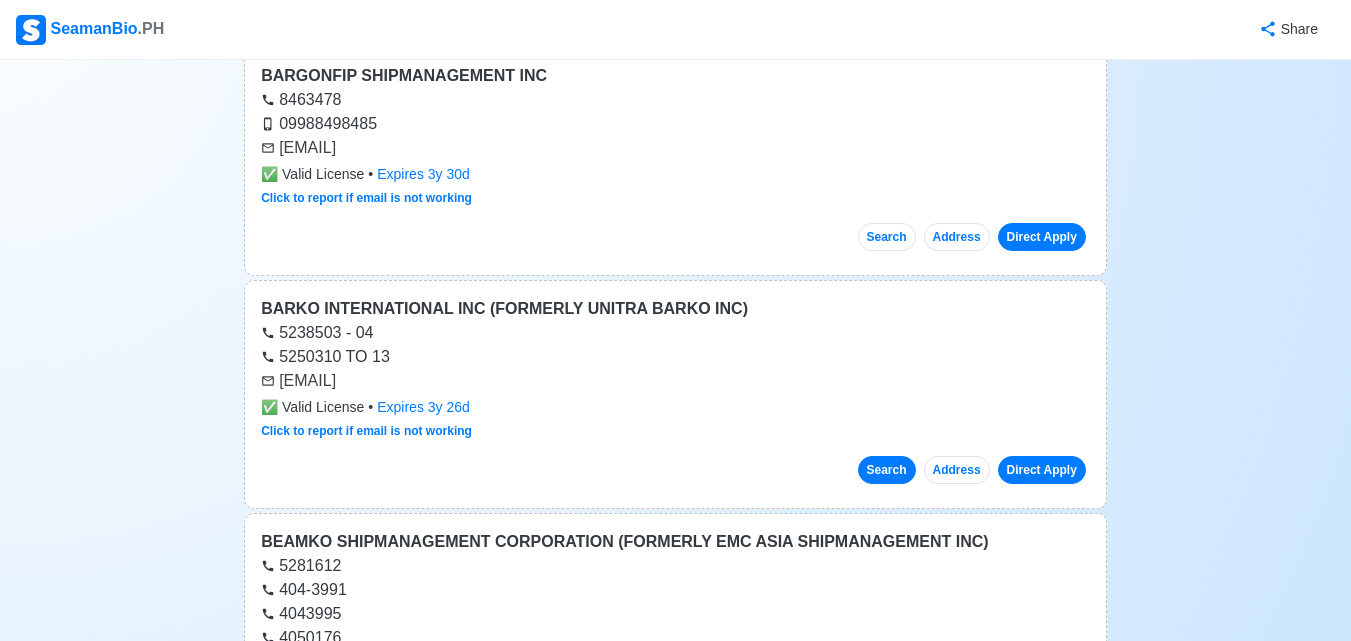 click on "Search" at bounding box center (887, 470) 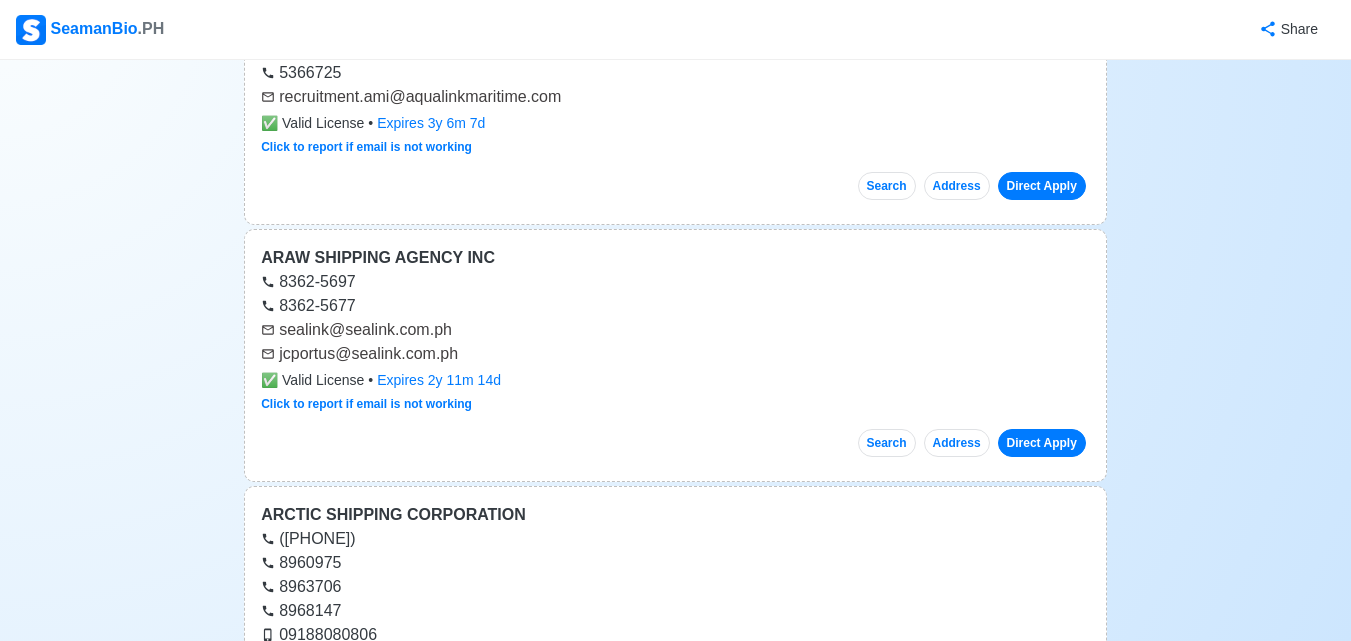 scroll, scrollTop: 0, scrollLeft: 0, axis: both 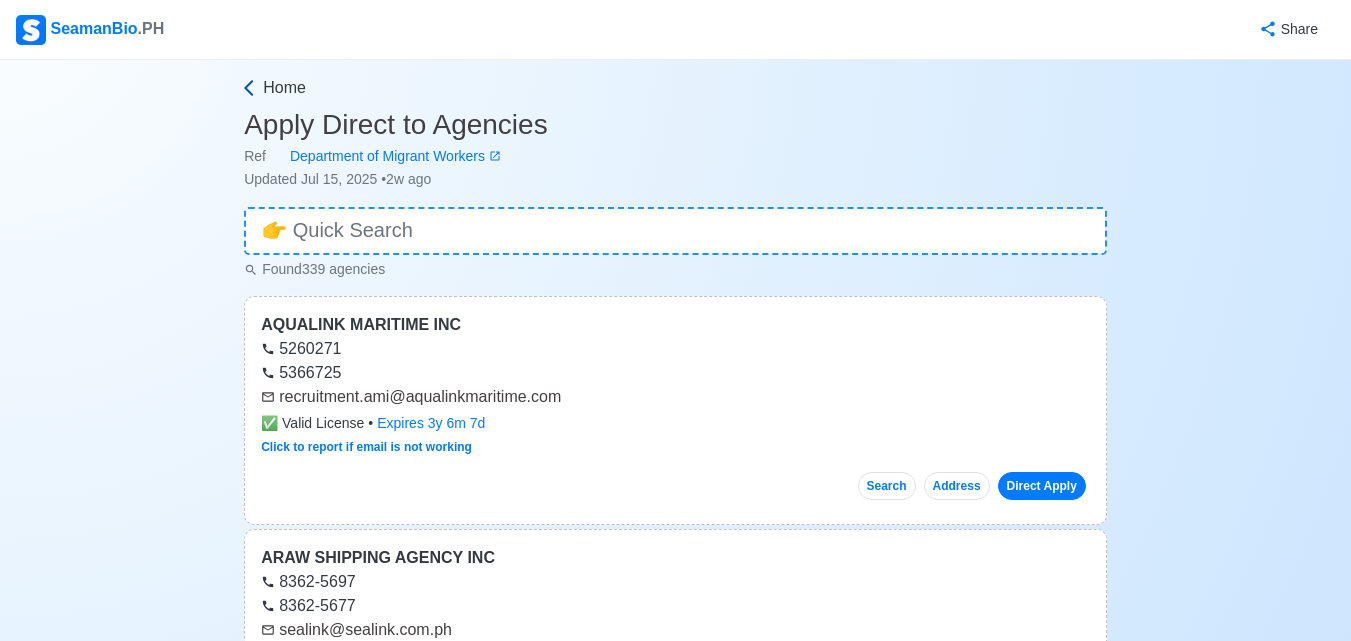 click 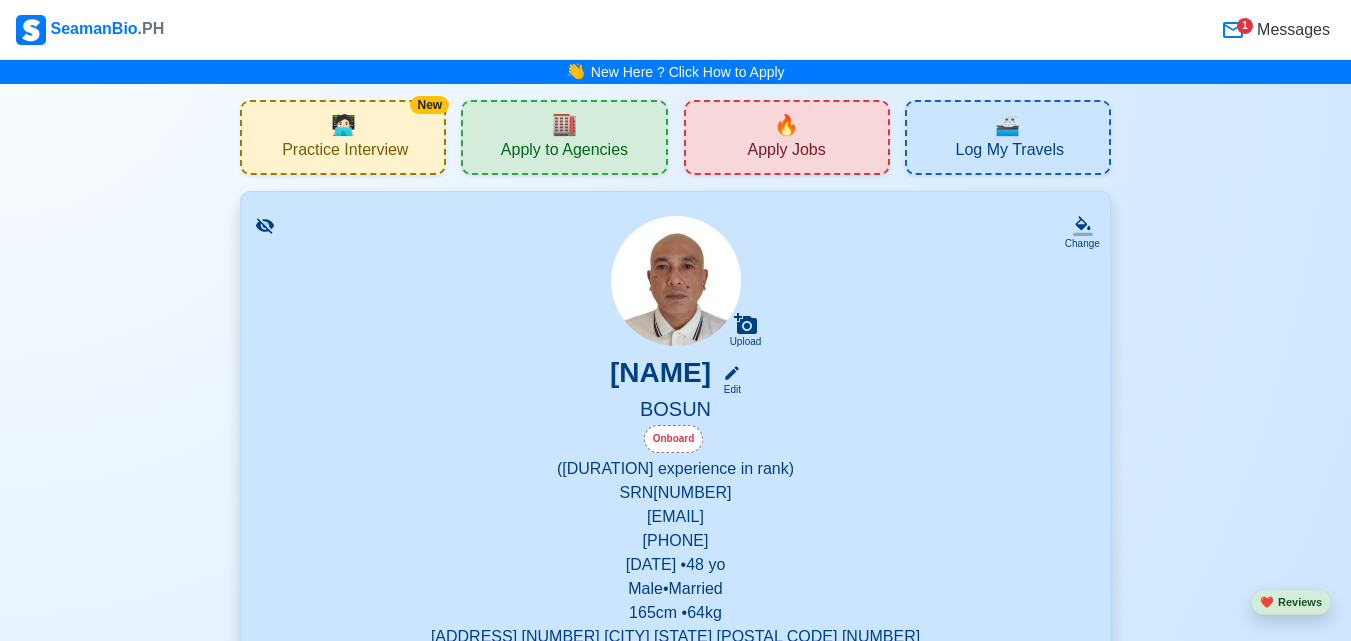 click on "Apply Jobs" at bounding box center [786, 152] 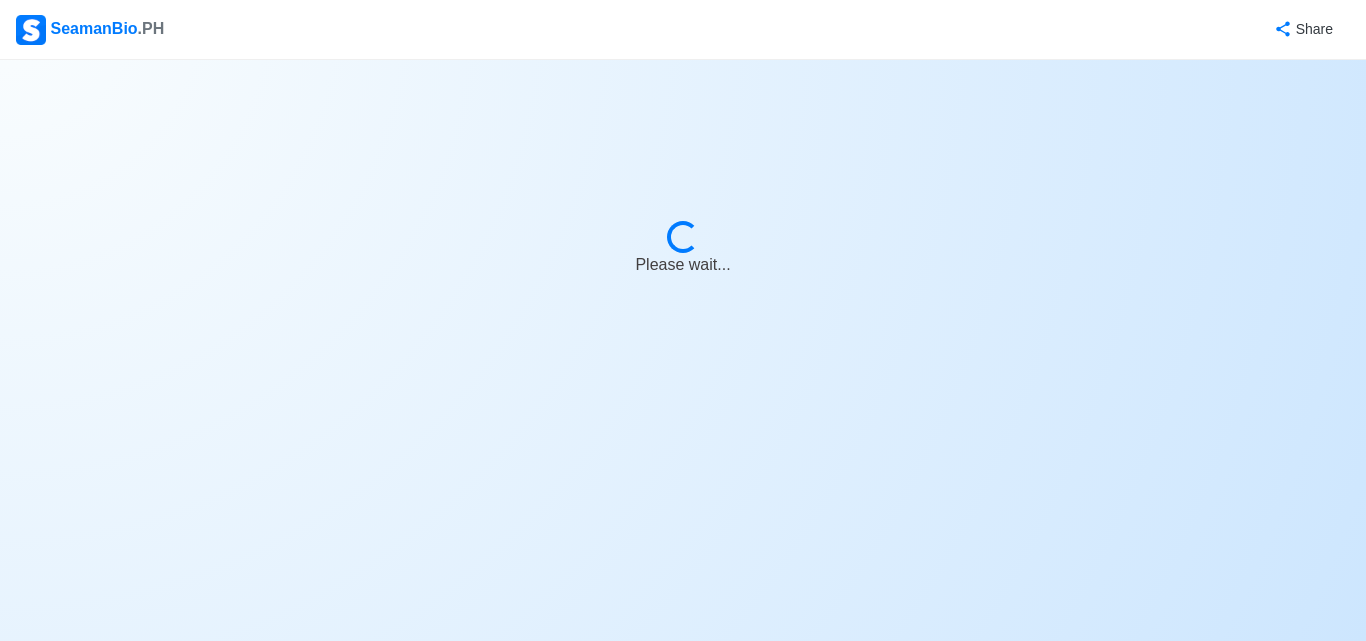 select on "Bosun" 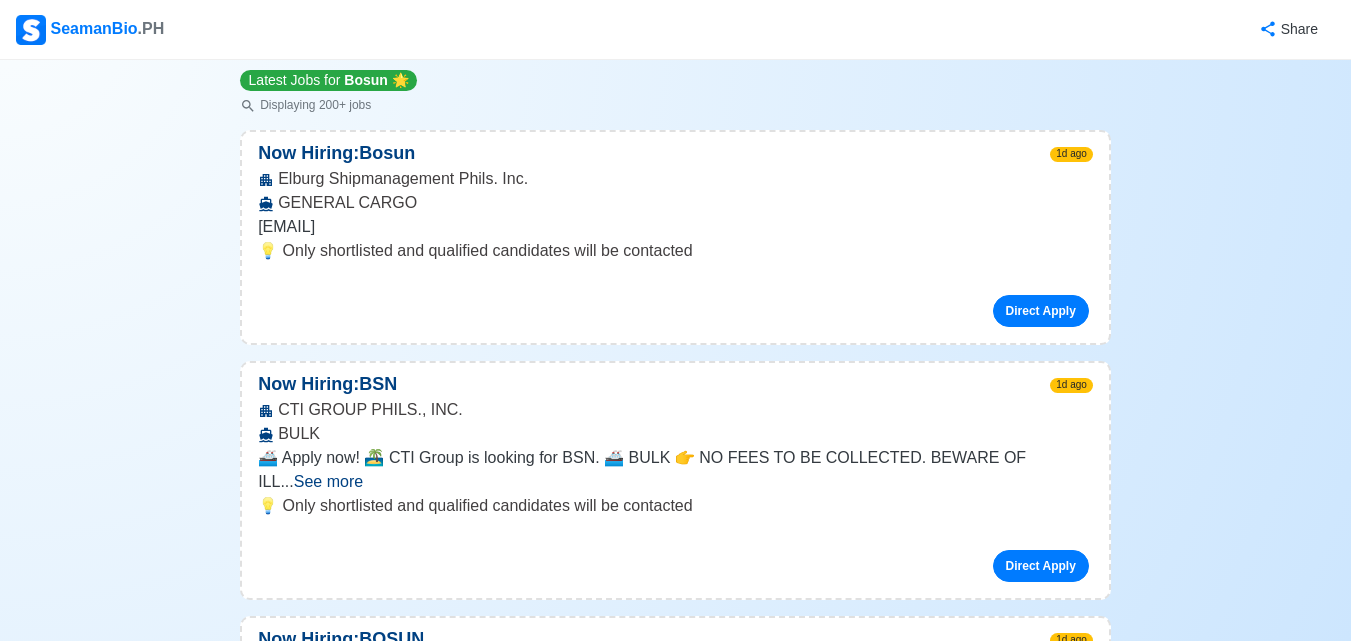 scroll, scrollTop: 200, scrollLeft: 0, axis: vertical 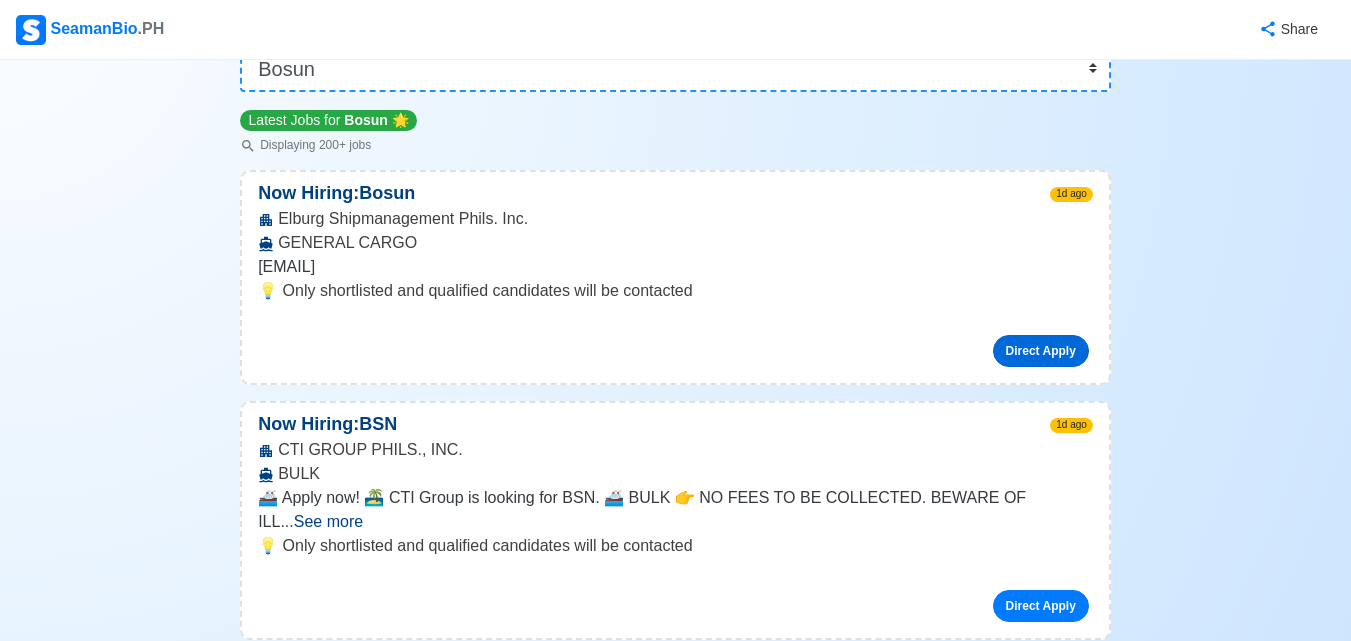 click on "Direct Apply" at bounding box center [1041, 351] 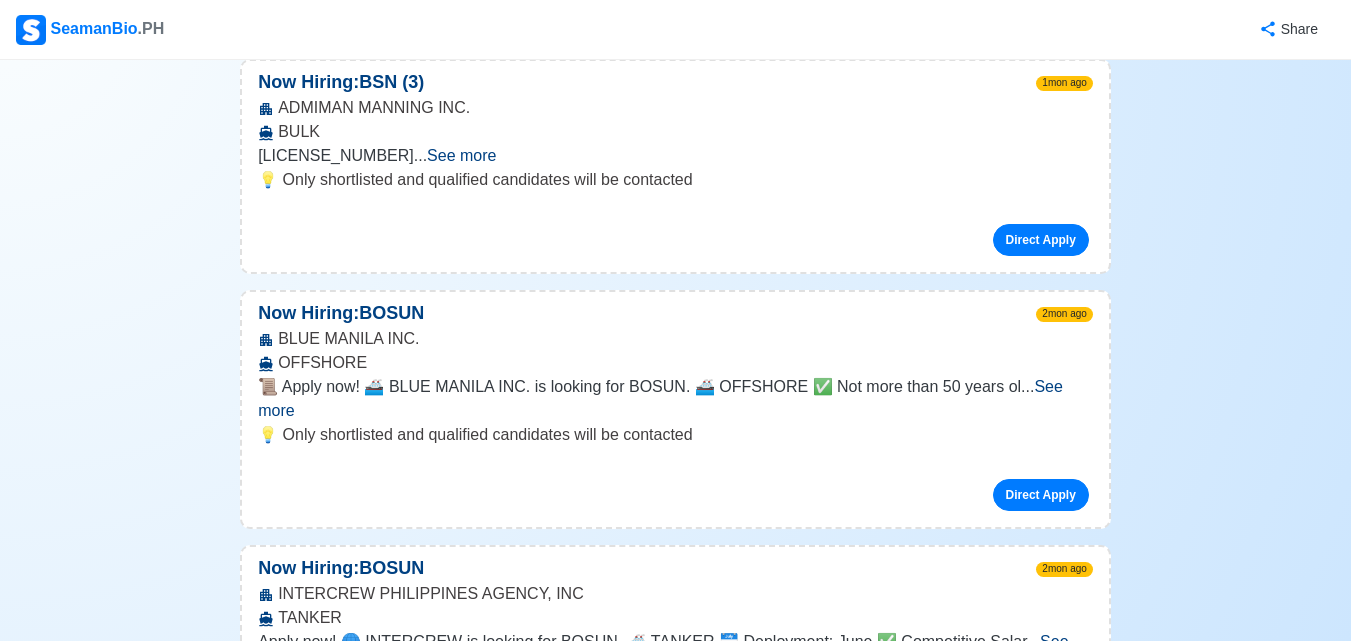 scroll, scrollTop: 14700, scrollLeft: 0, axis: vertical 